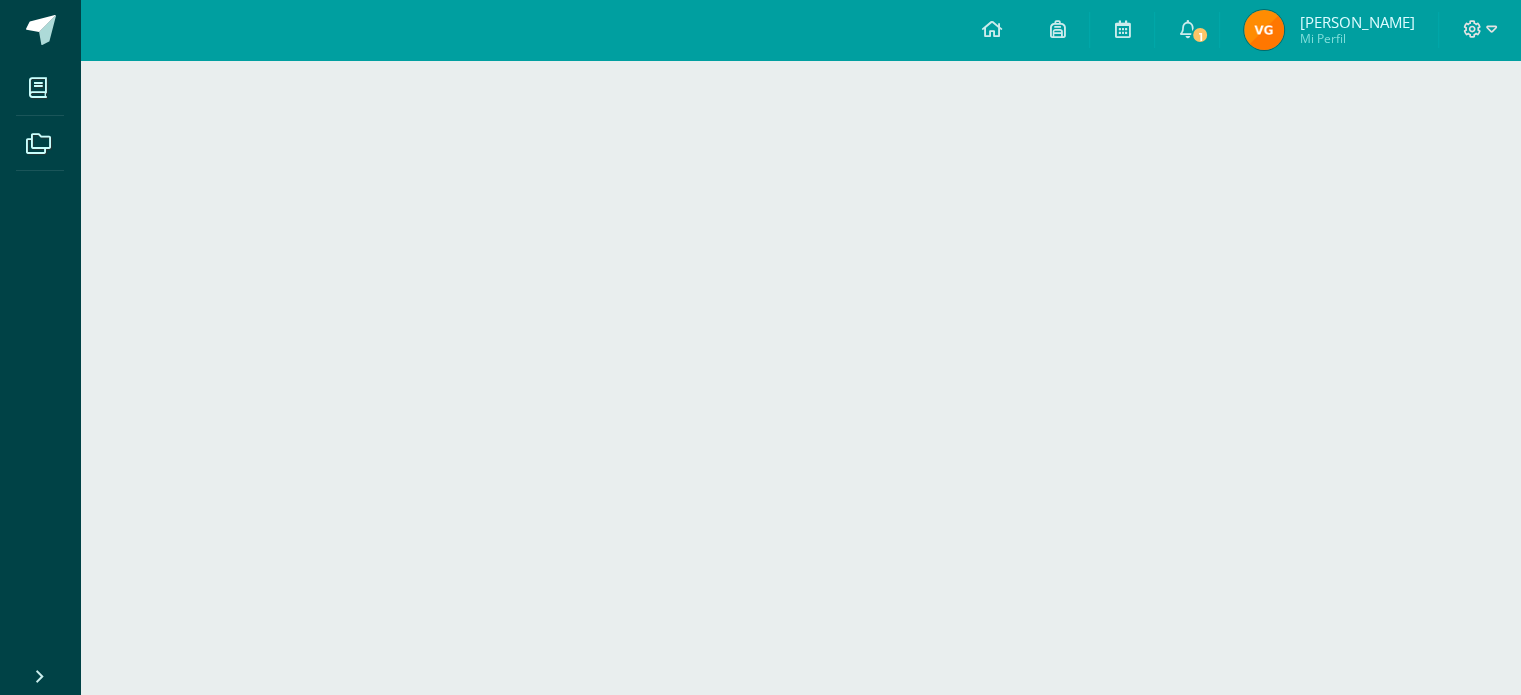 scroll, scrollTop: 75, scrollLeft: 0, axis: vertical 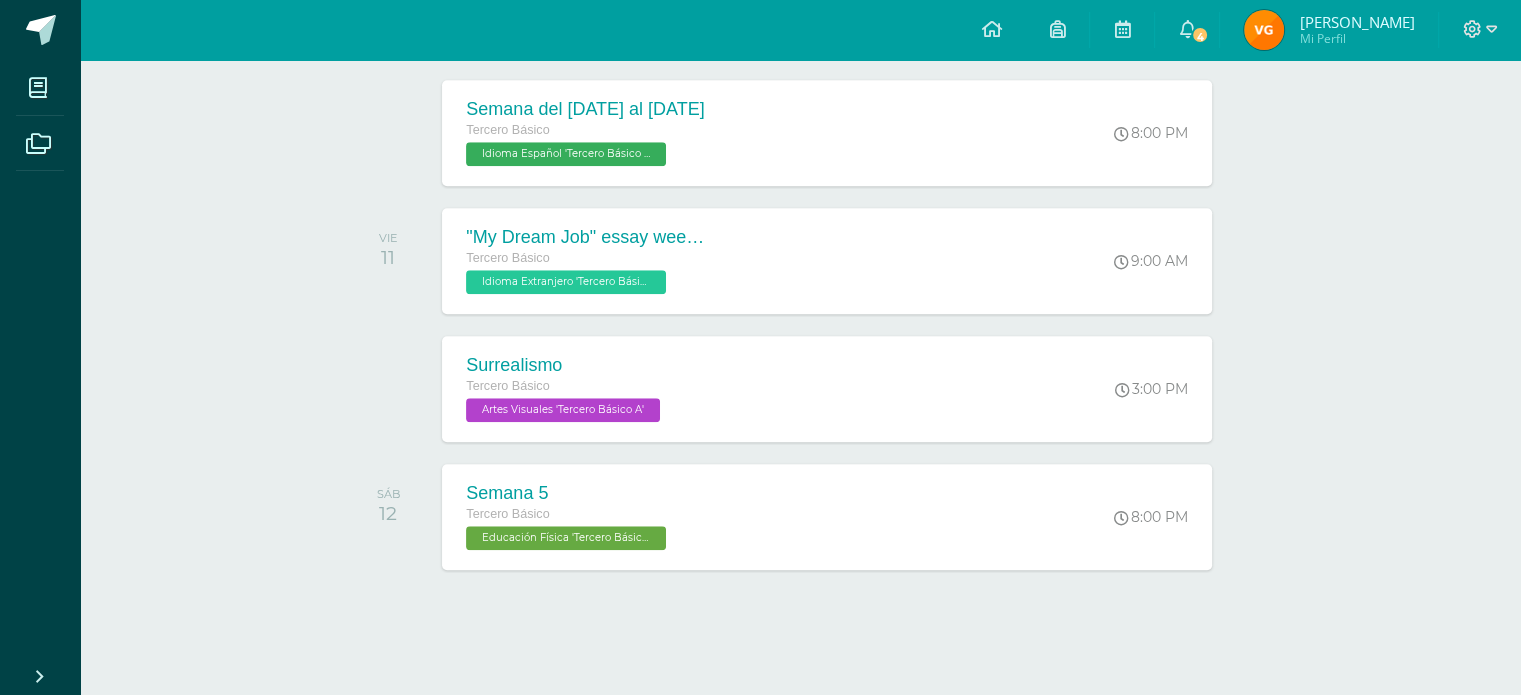 click on "Mi Perfil" at bounding box center [1356, 38] 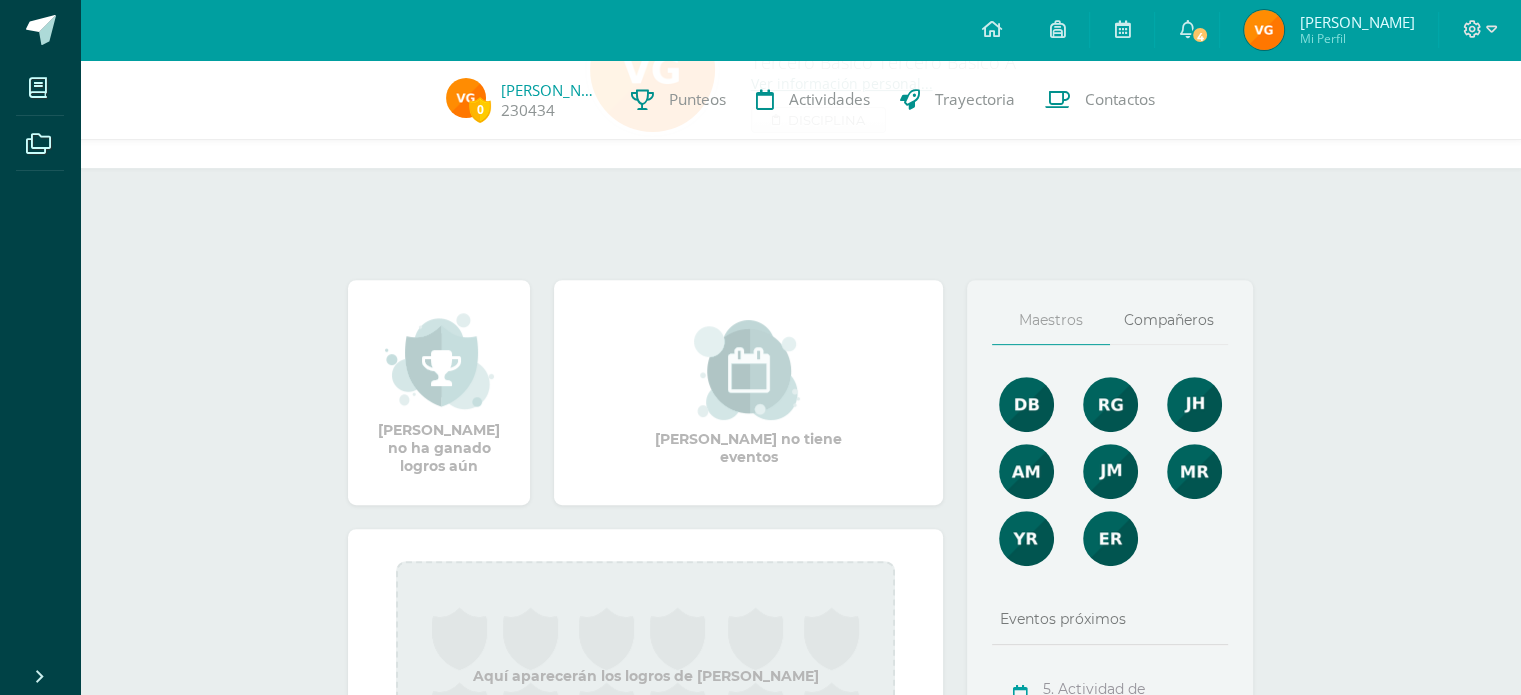 scroll, scrollTop: 714, scrollLeft: 0, axis: vertical 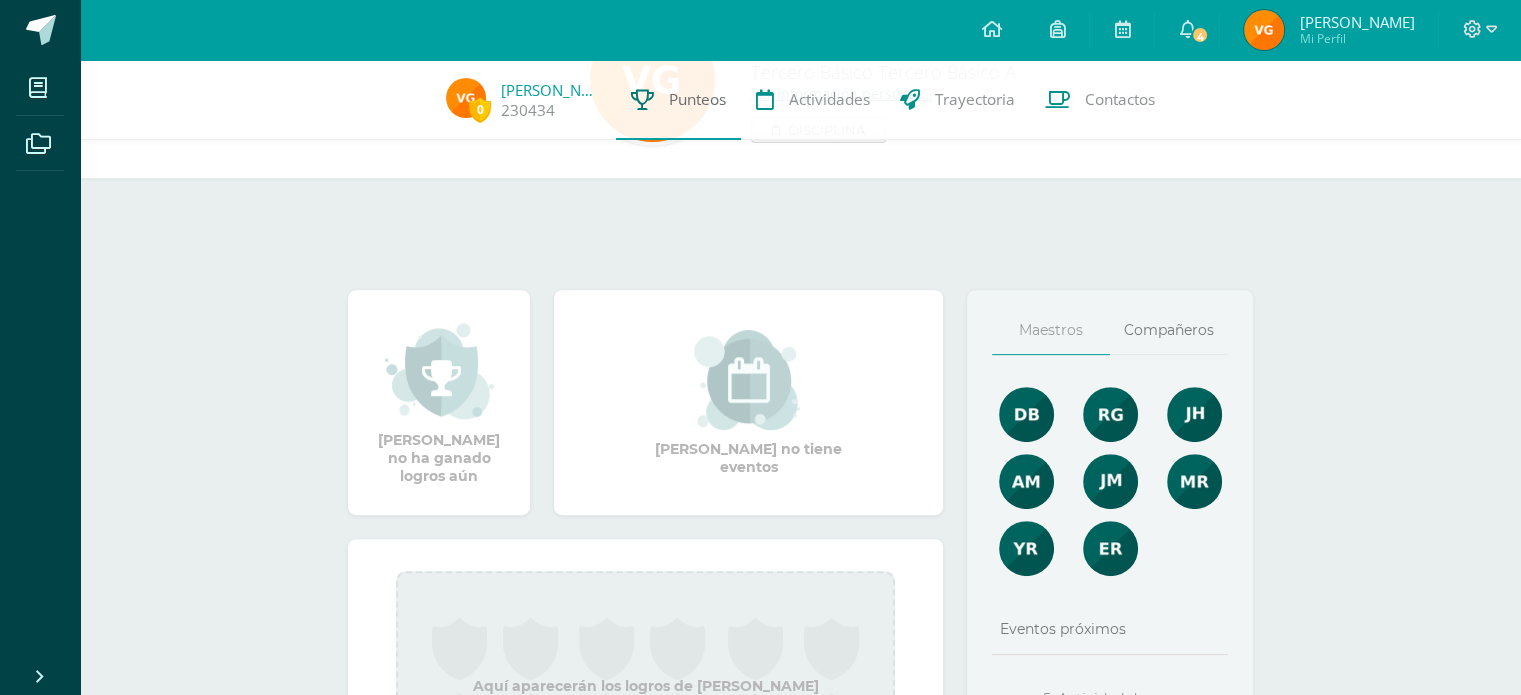 click at bounding box center (642, 99) 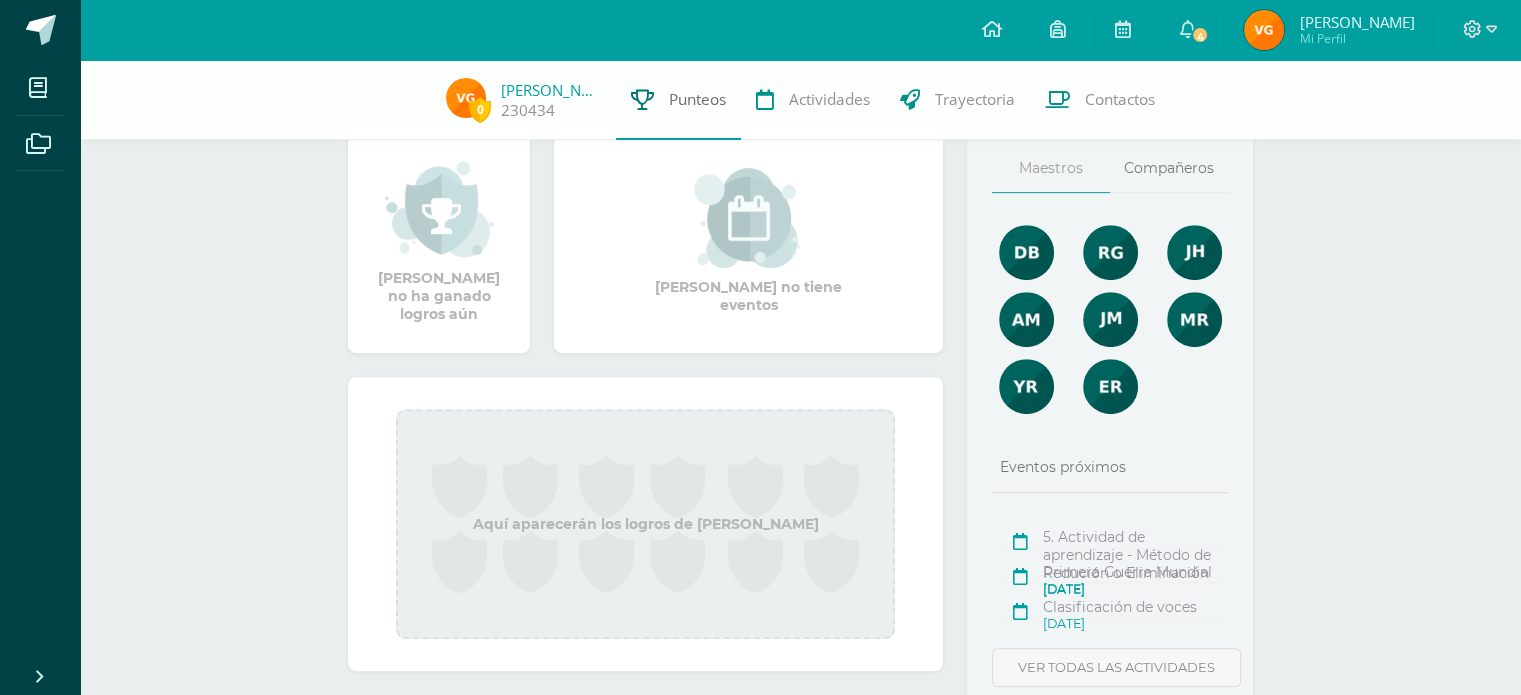 scroll, scrollTop: 963, scrollLeft: 0, axis: vertical 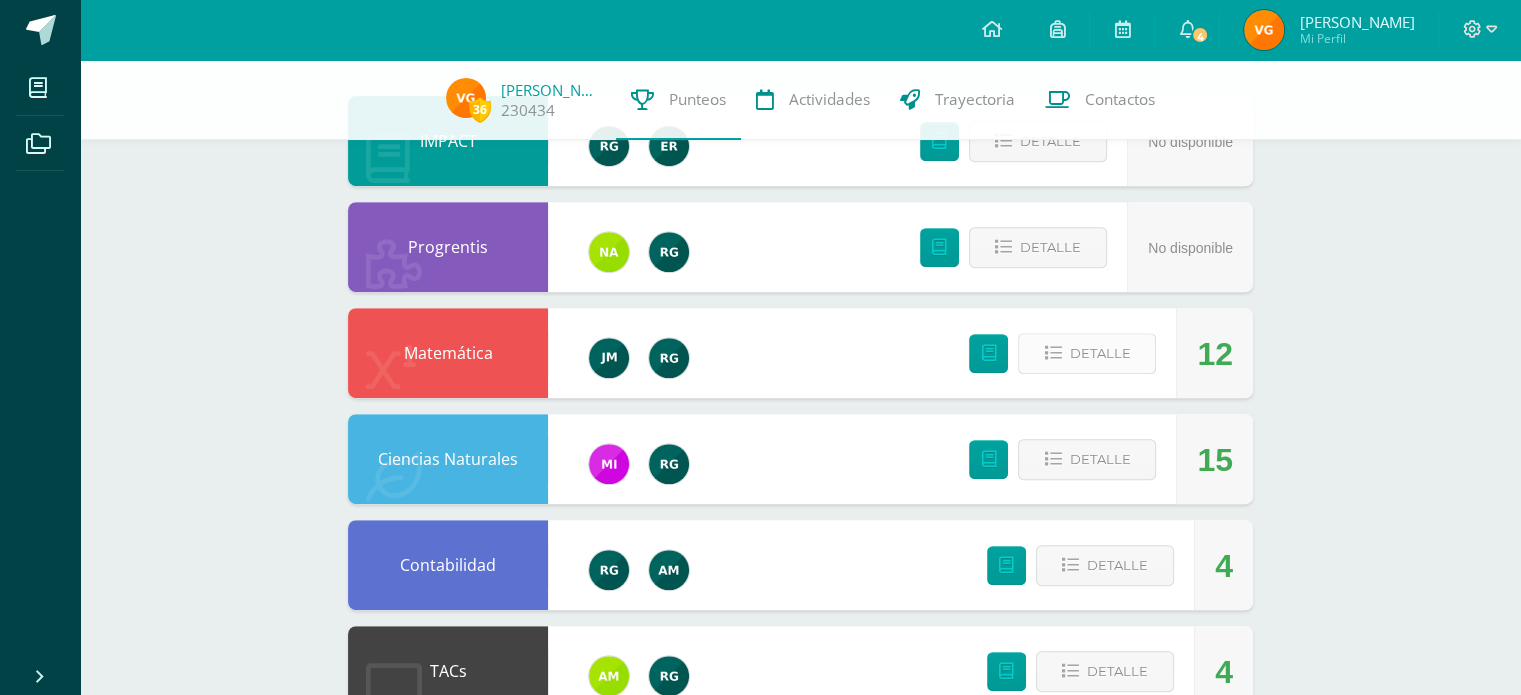 click on "Detalle" at bounding box center (1099, 353) 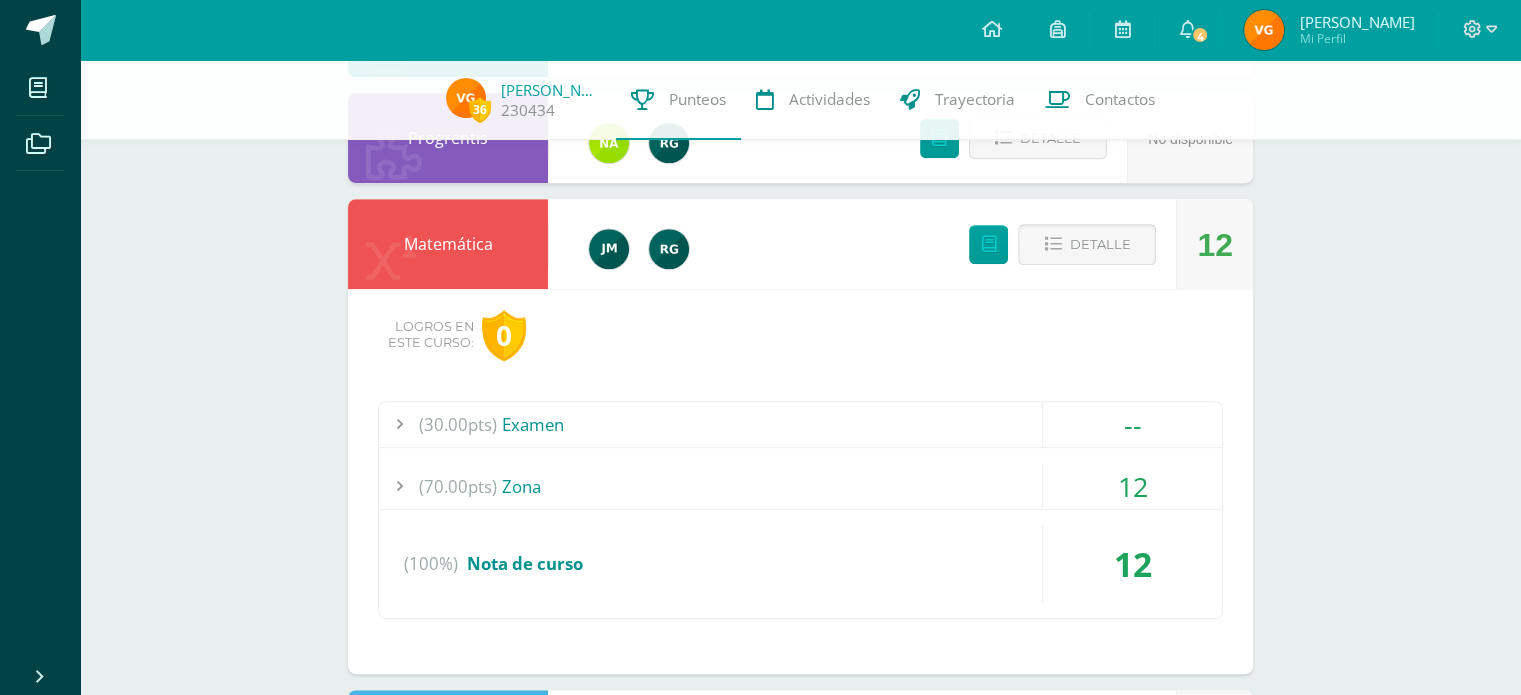 scroll, scrollTop: 988, scrollLeft: 0, axis: vertical 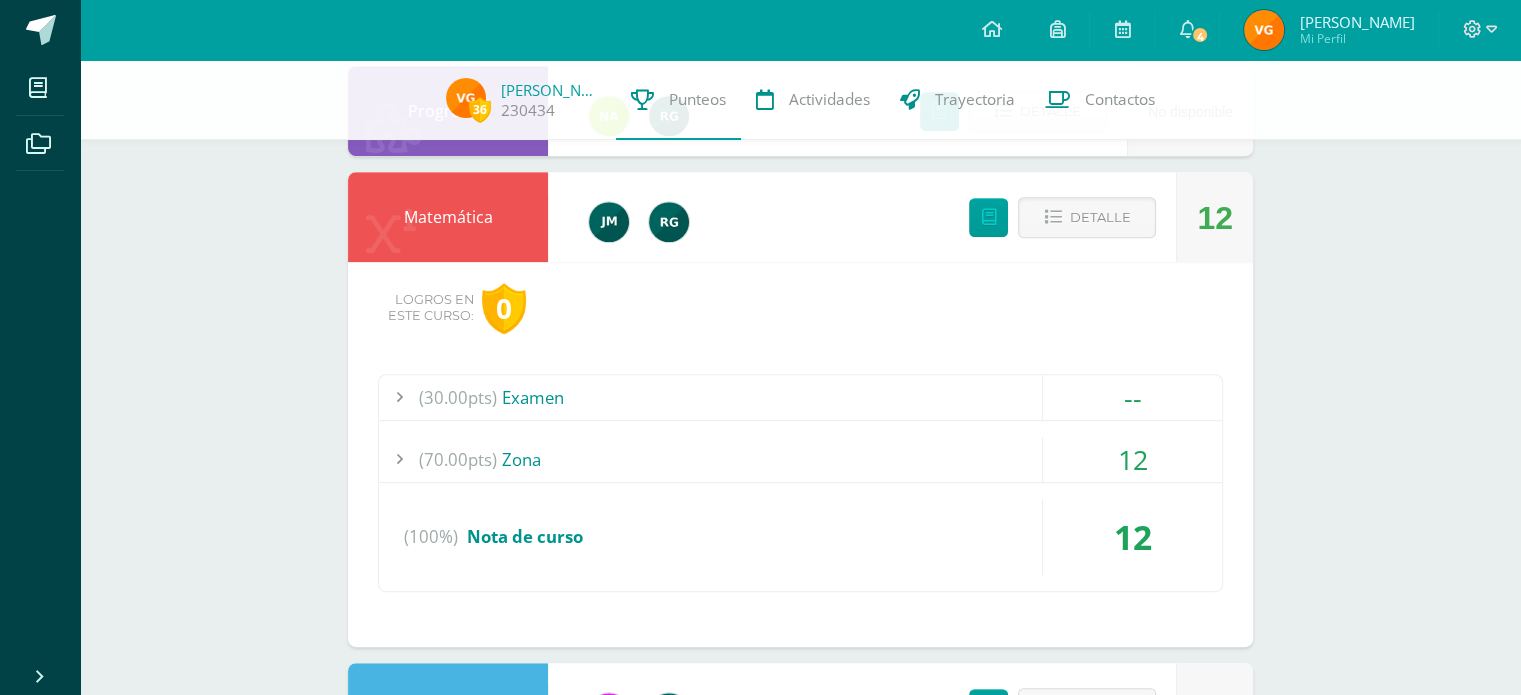 click on "(70.00pts)
Zona
12" at bounding box center (800, 460) 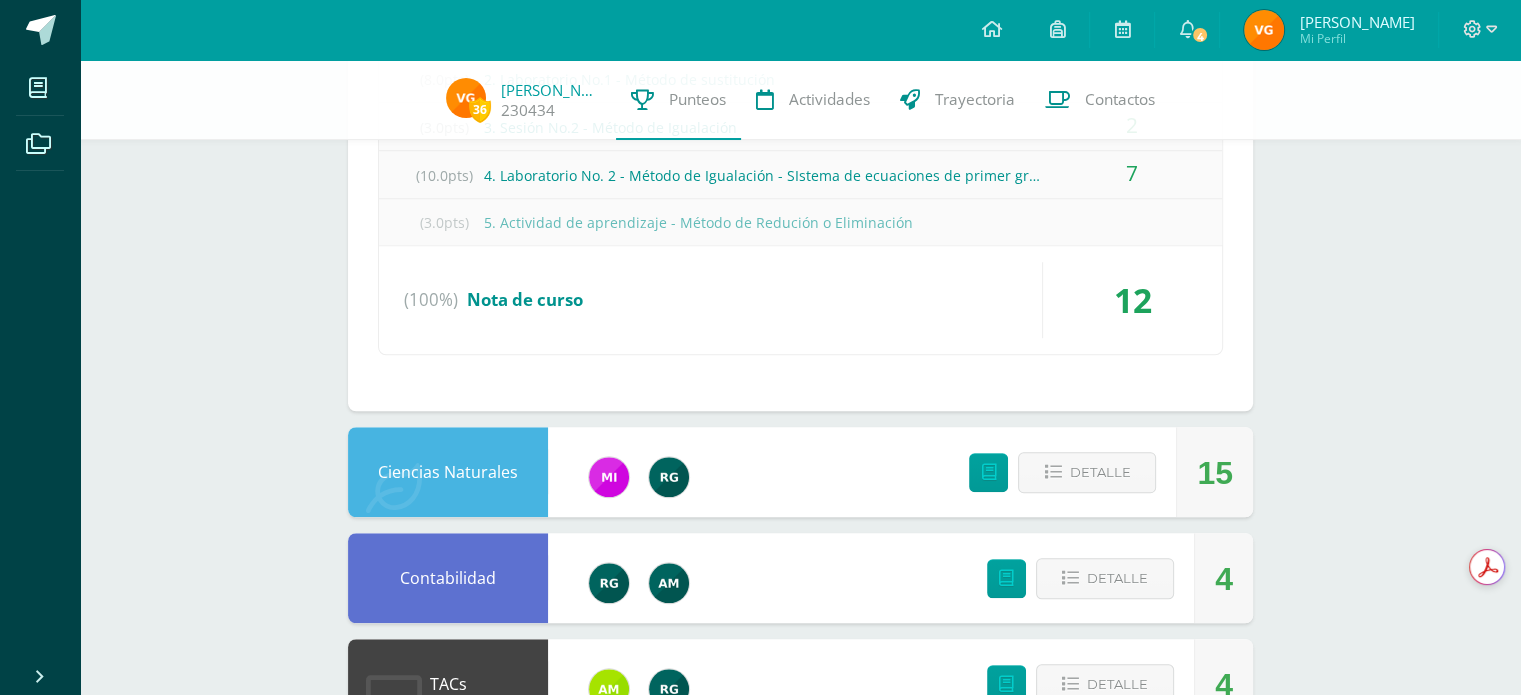 scroll, scrollTop: 1576, scrollLeft: 0, axis: vertical 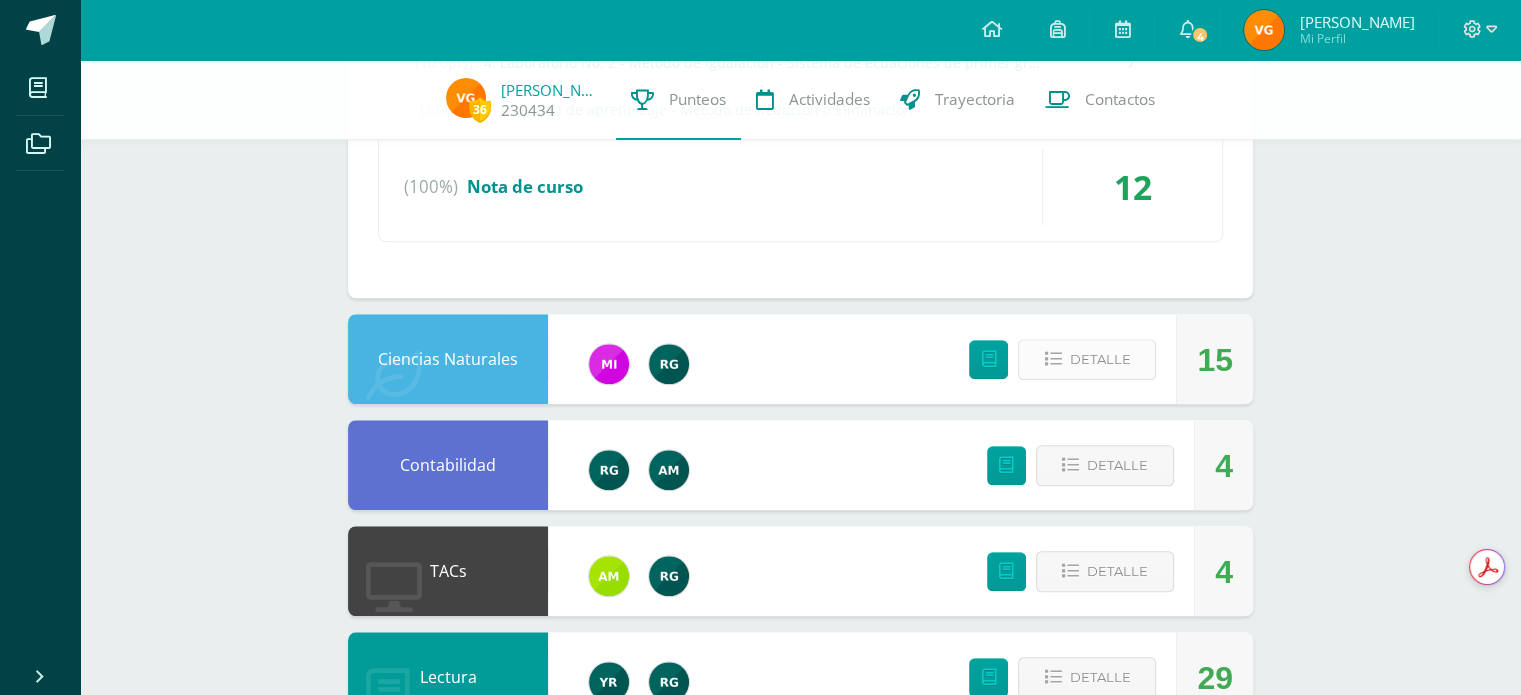 click on "Detalle" at bounding box center [1099, 359] 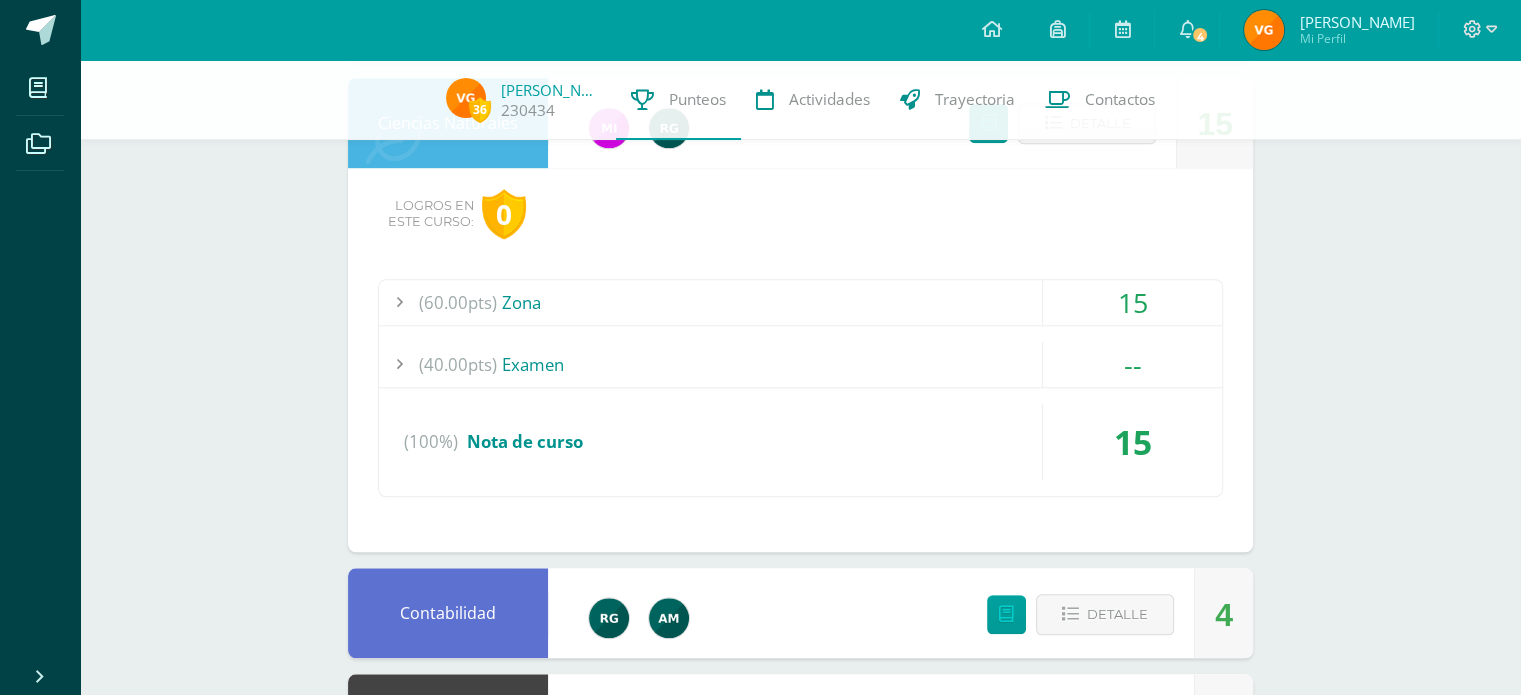 click on "(40.00pts)
Examen" at bounding box center [800, 364] 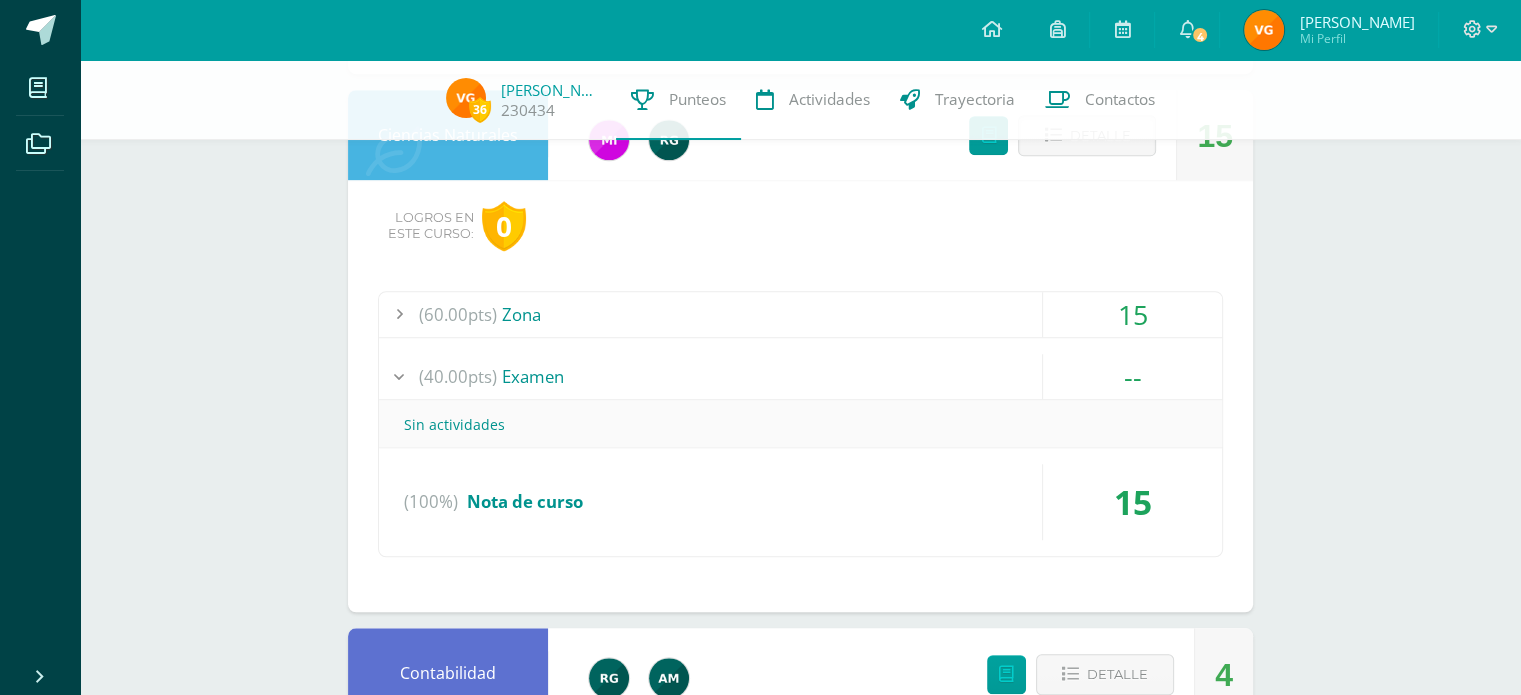 scroll, scrollTop: 1560, scrollLeft: 0, axis: vertical 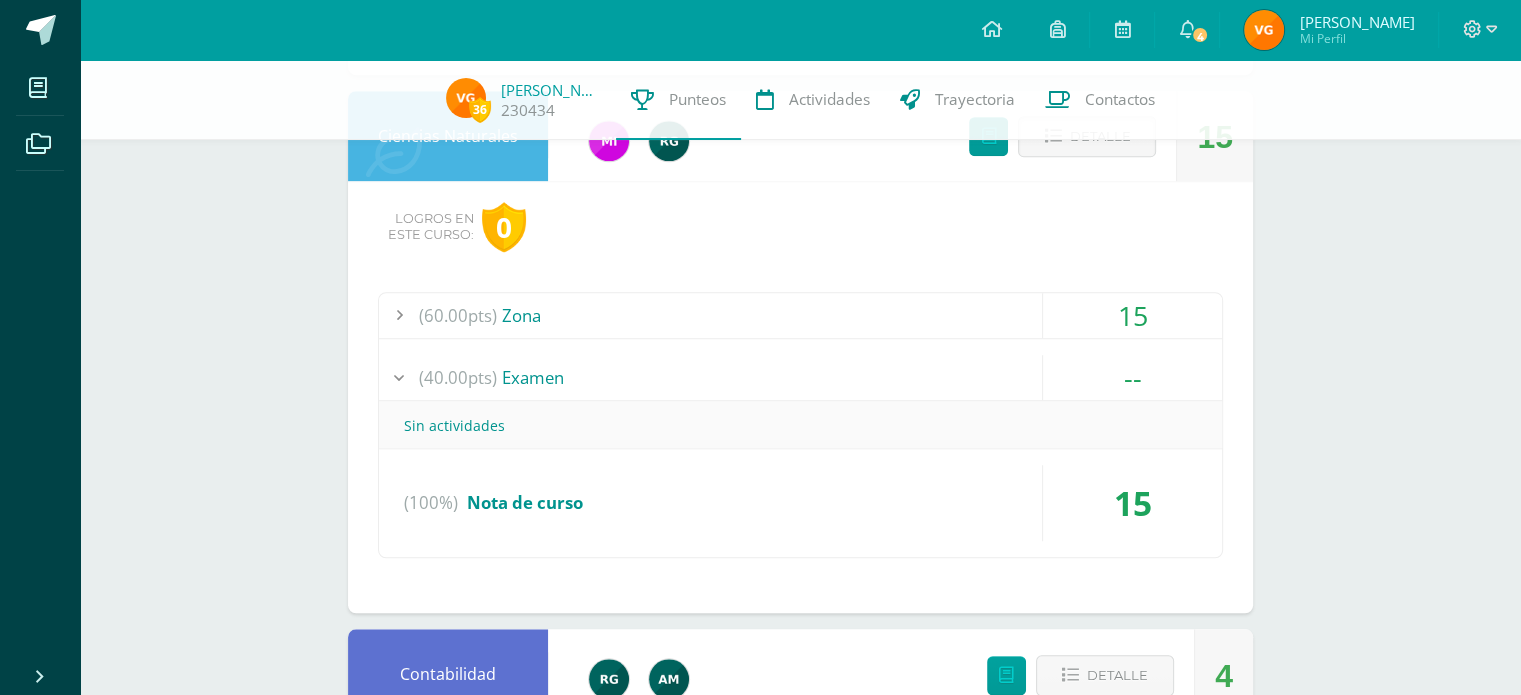 click on "(60.00pts)
Zona" at bounding box center [800, 315] 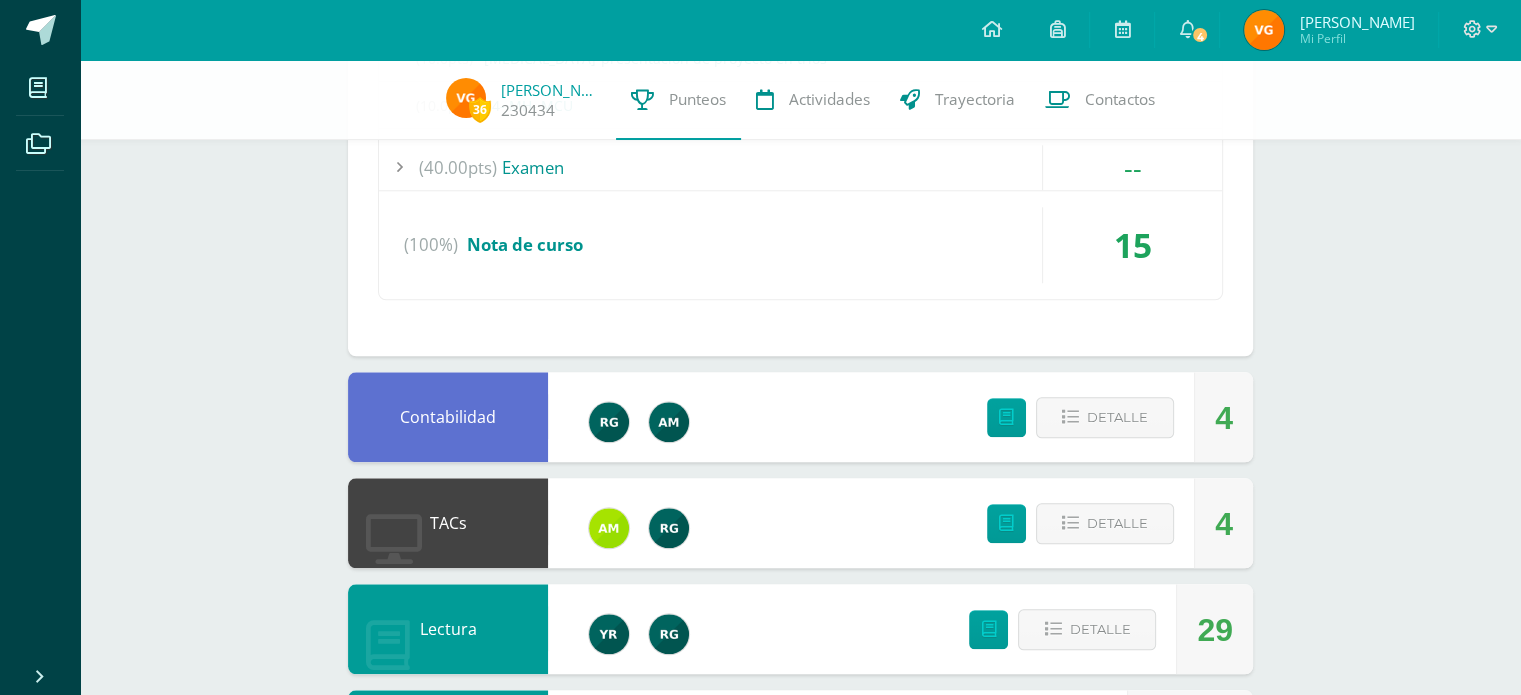 scroll, scrollTop: 2060, scrollLeft: 0, axis: vertical 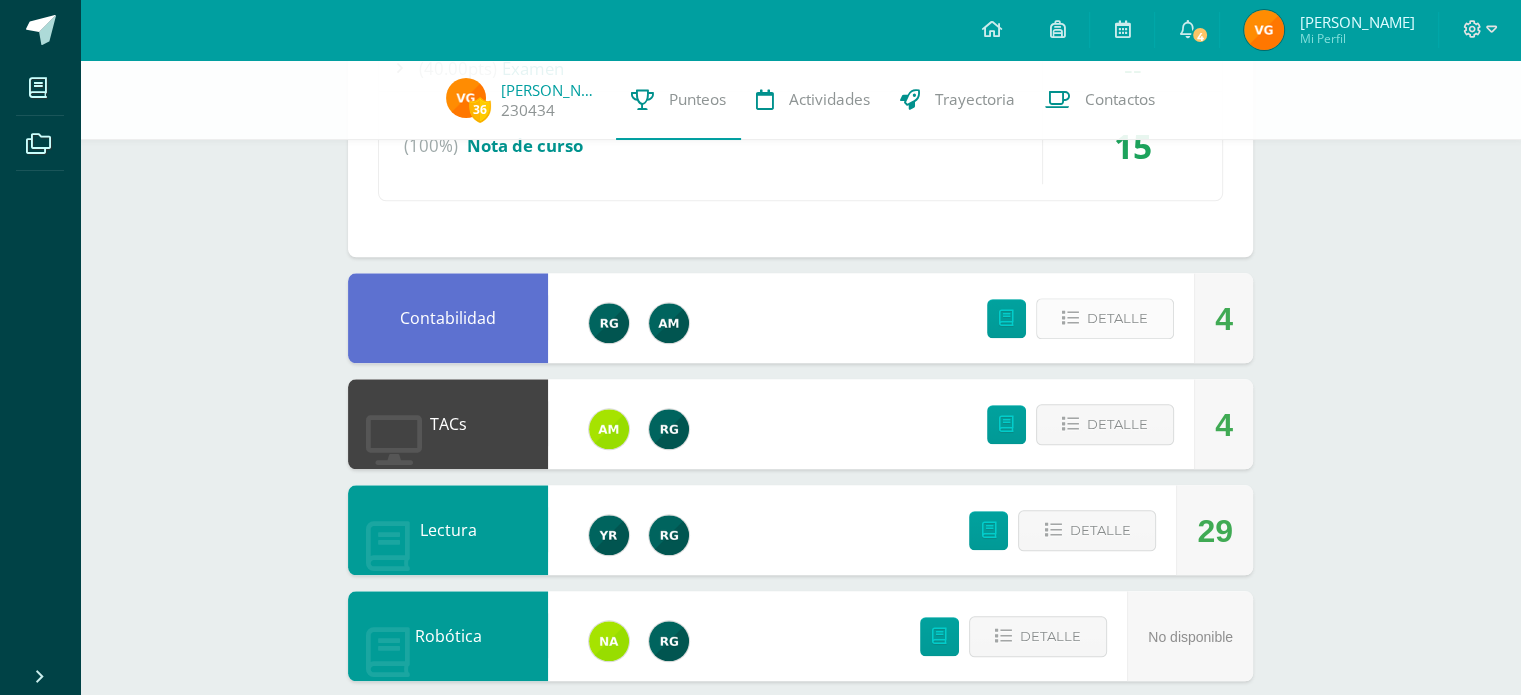 click on "Detalle" at bounding box center (1105, 318) 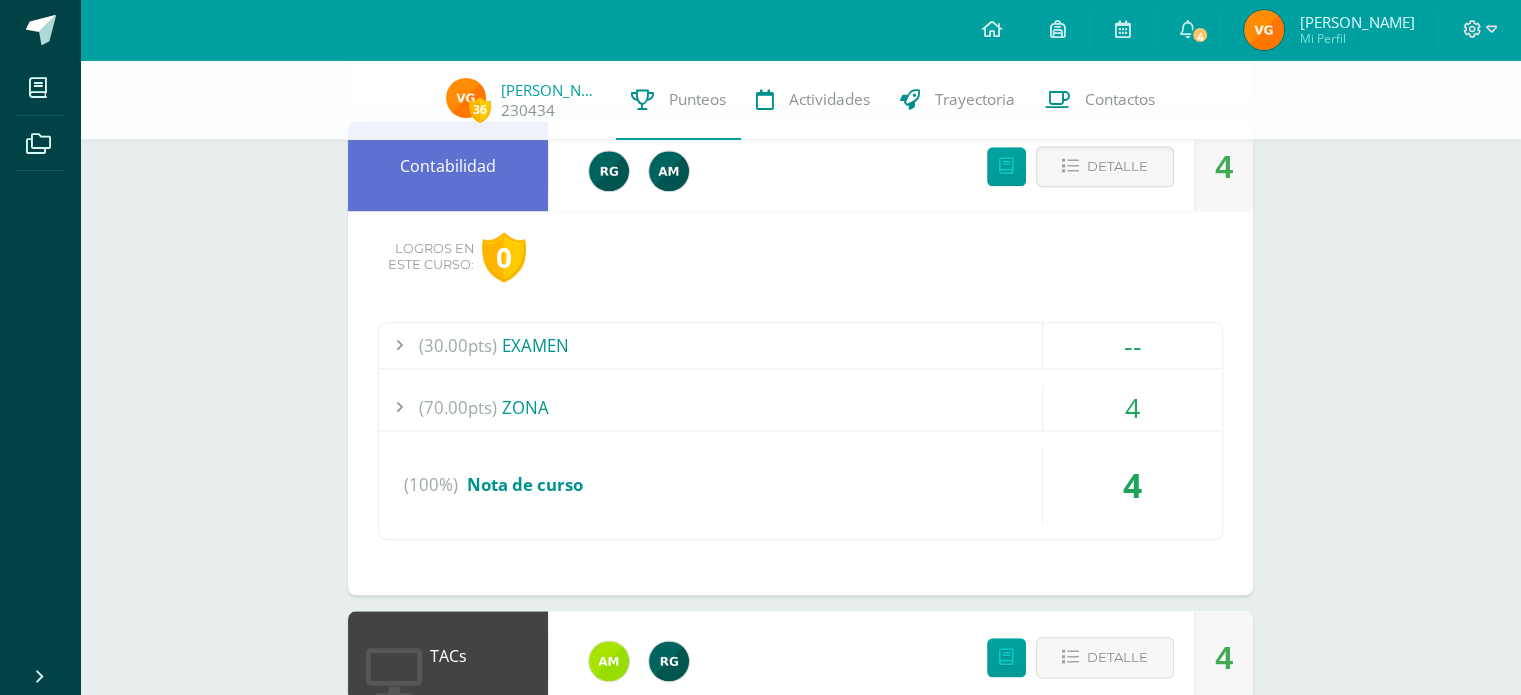click on "4" at bounding box center [1132, 407] 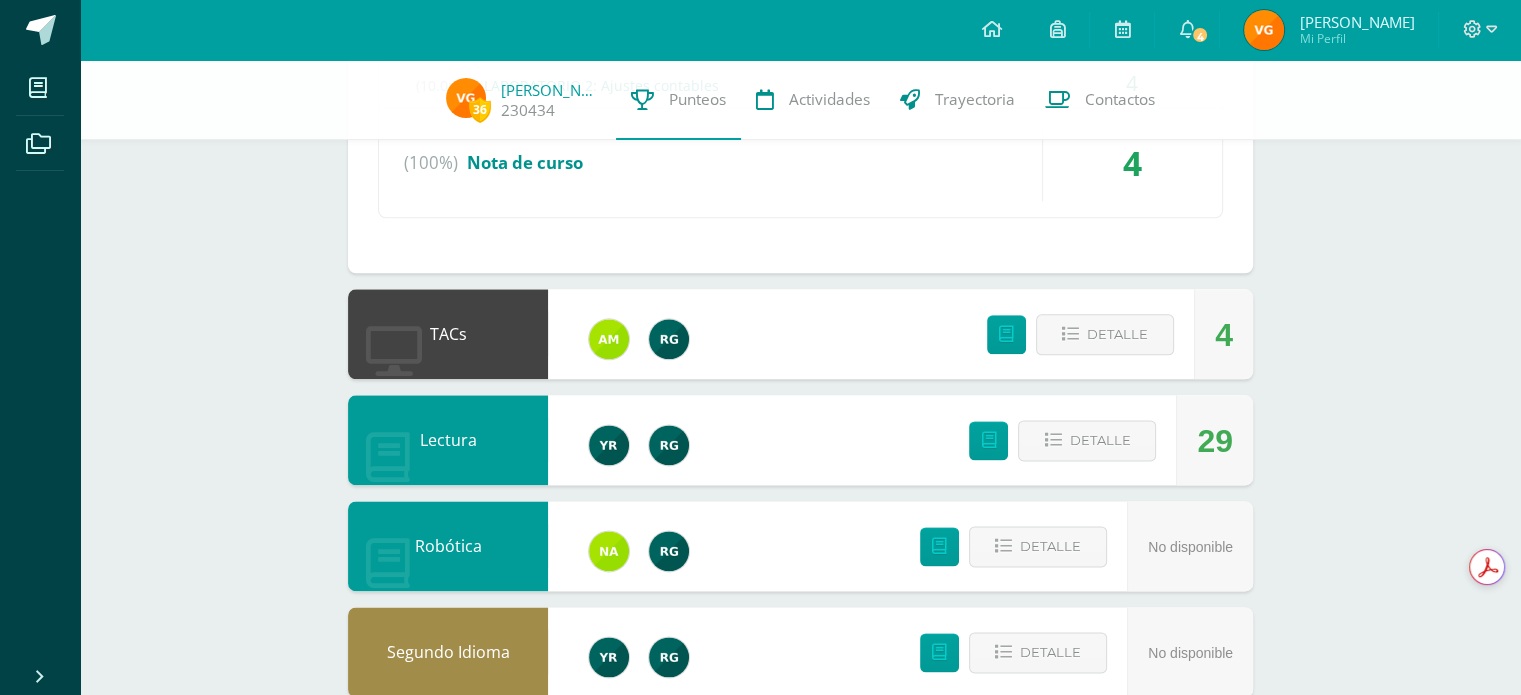 scroll, scrollTop: 2442, scrollLeft: 0, axis: vertical 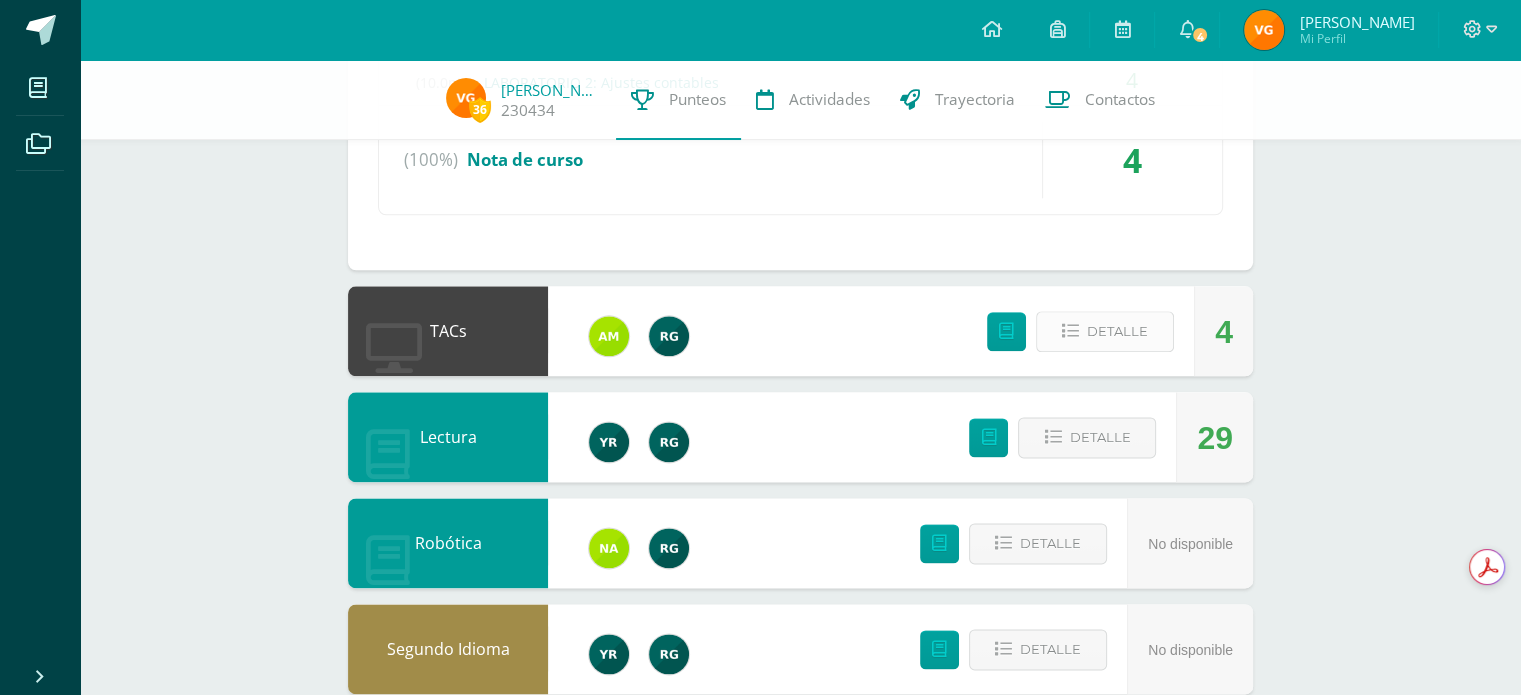 click on "Detalle" at bounding box center (1117, 331) 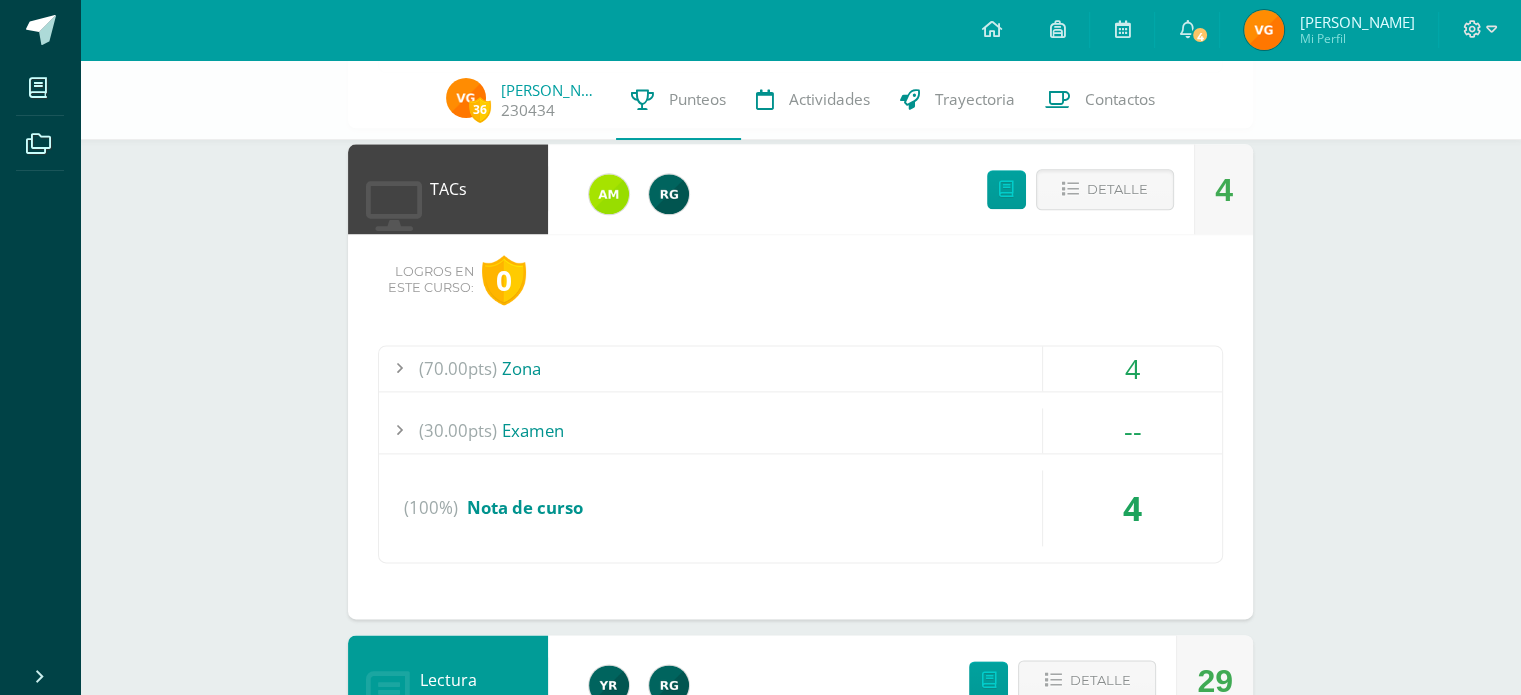click on "(70.00pts)
Zona" at bounding box center [800, 368] 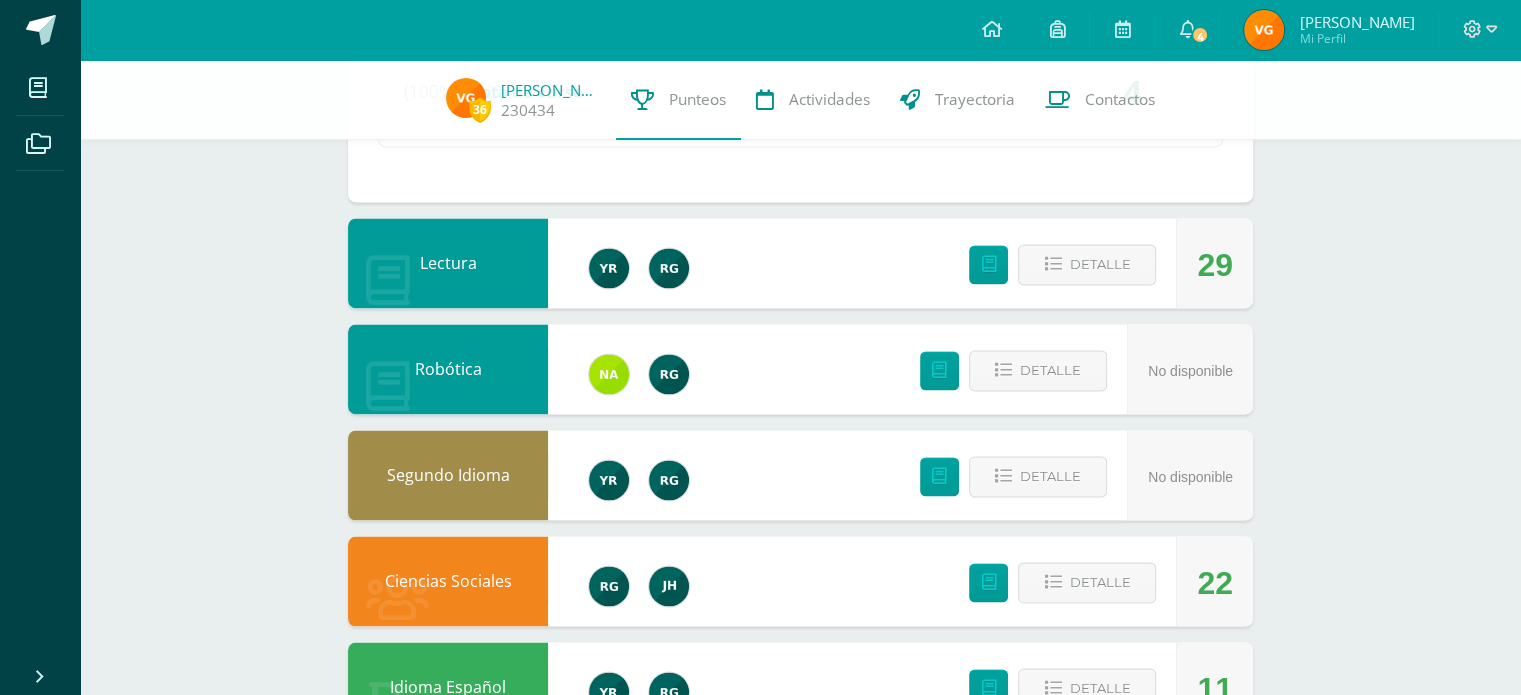 scroll, scrollTop: 3058, scrollLeft: 0, axis: vertical 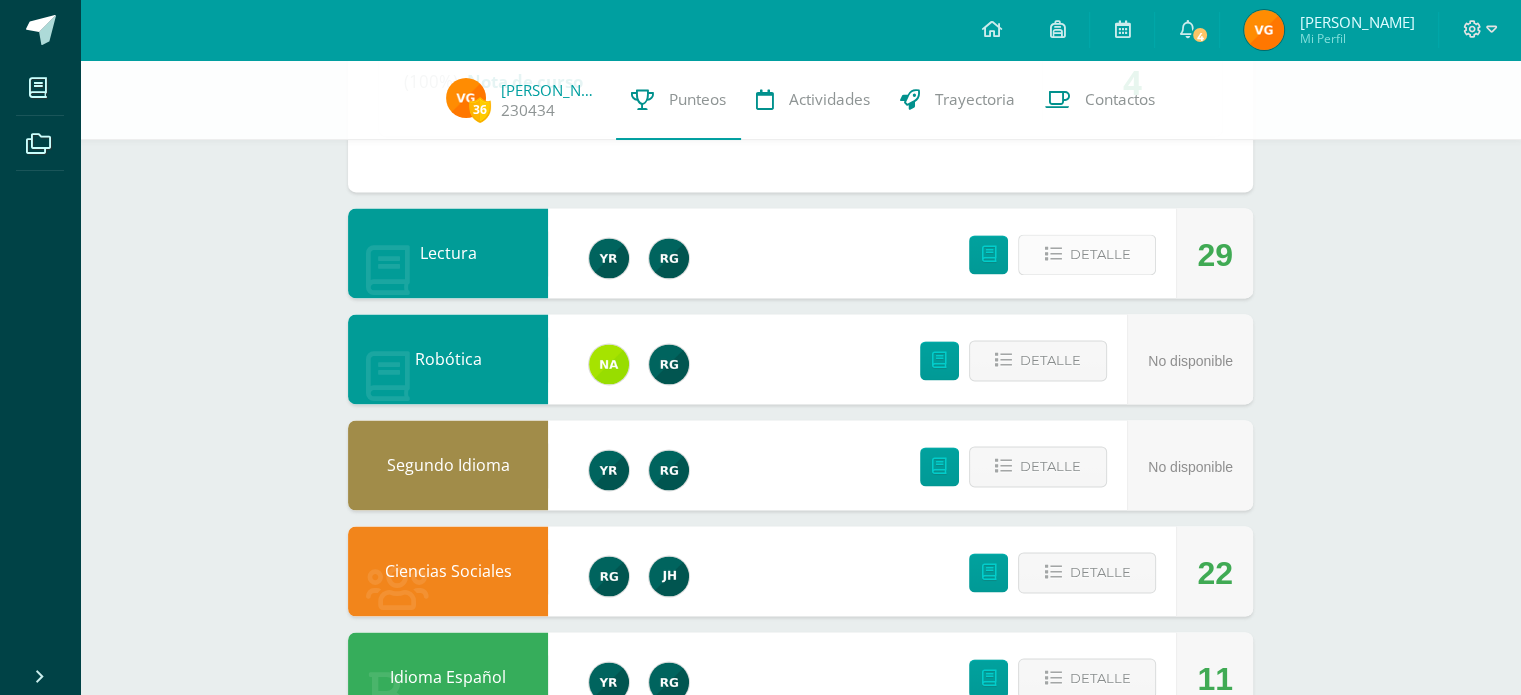 click on "Detalle" at bounding box center (1087, 254) 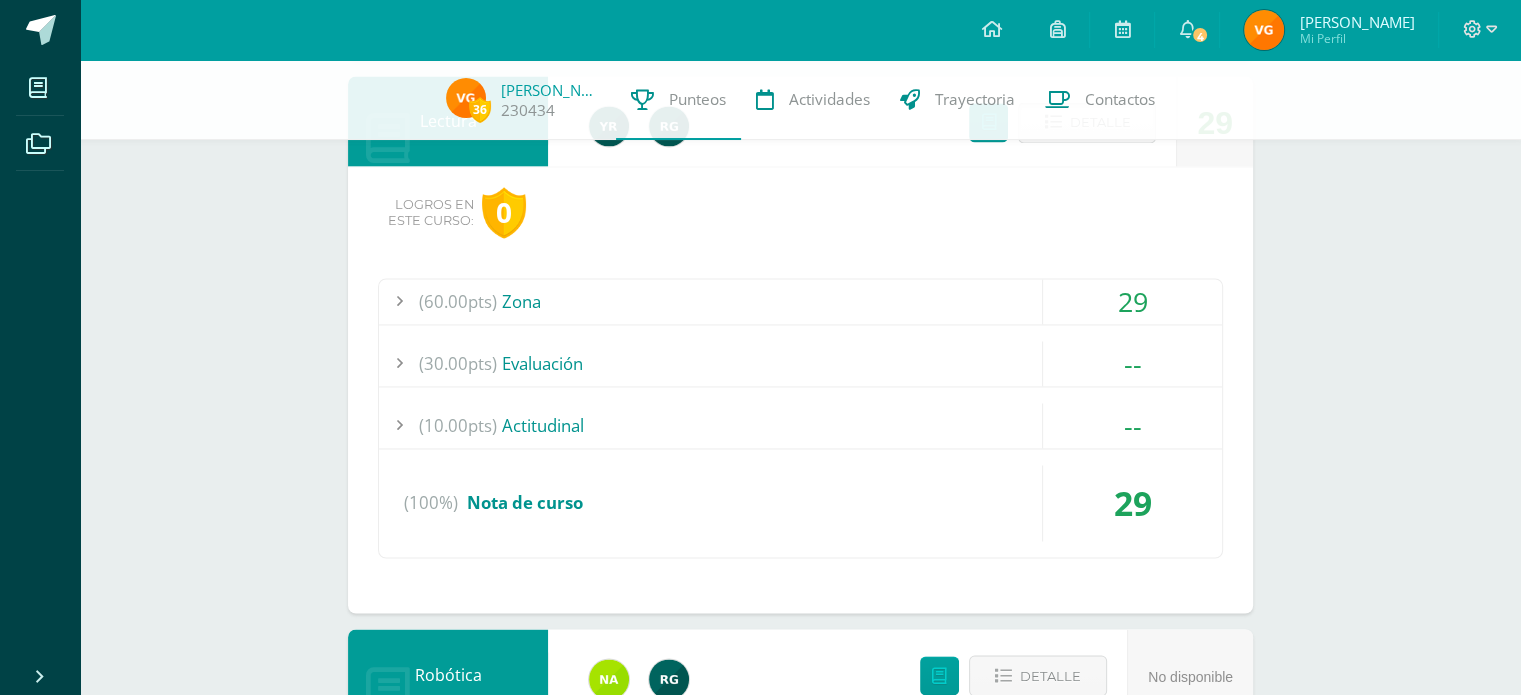 scroll, scrollTop: 3191, scrollLeft: 0, axis: vertical 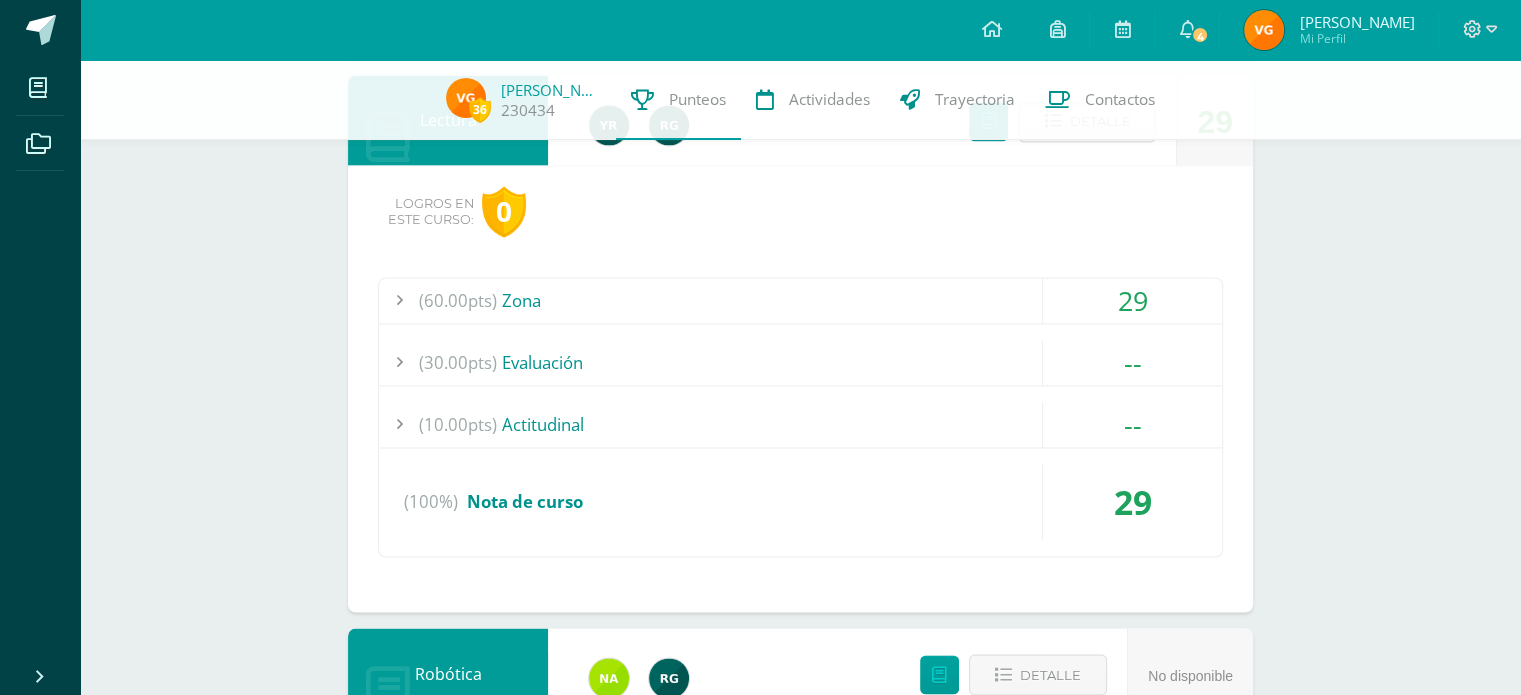 click on "(30.00pts)
Evaluación" at bounding box center [800, 362] 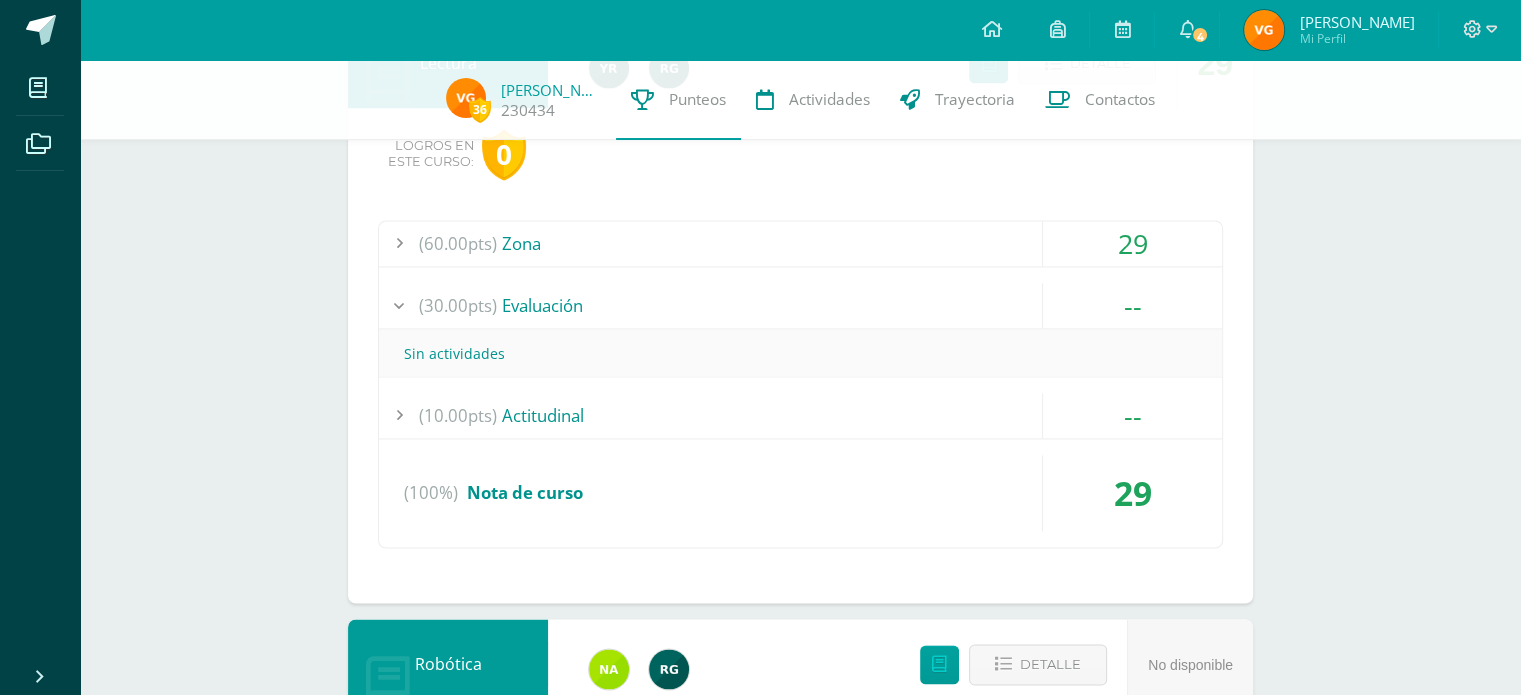 scroll, scrollTop: 3076, scrollLeft: 0, axis: vertical 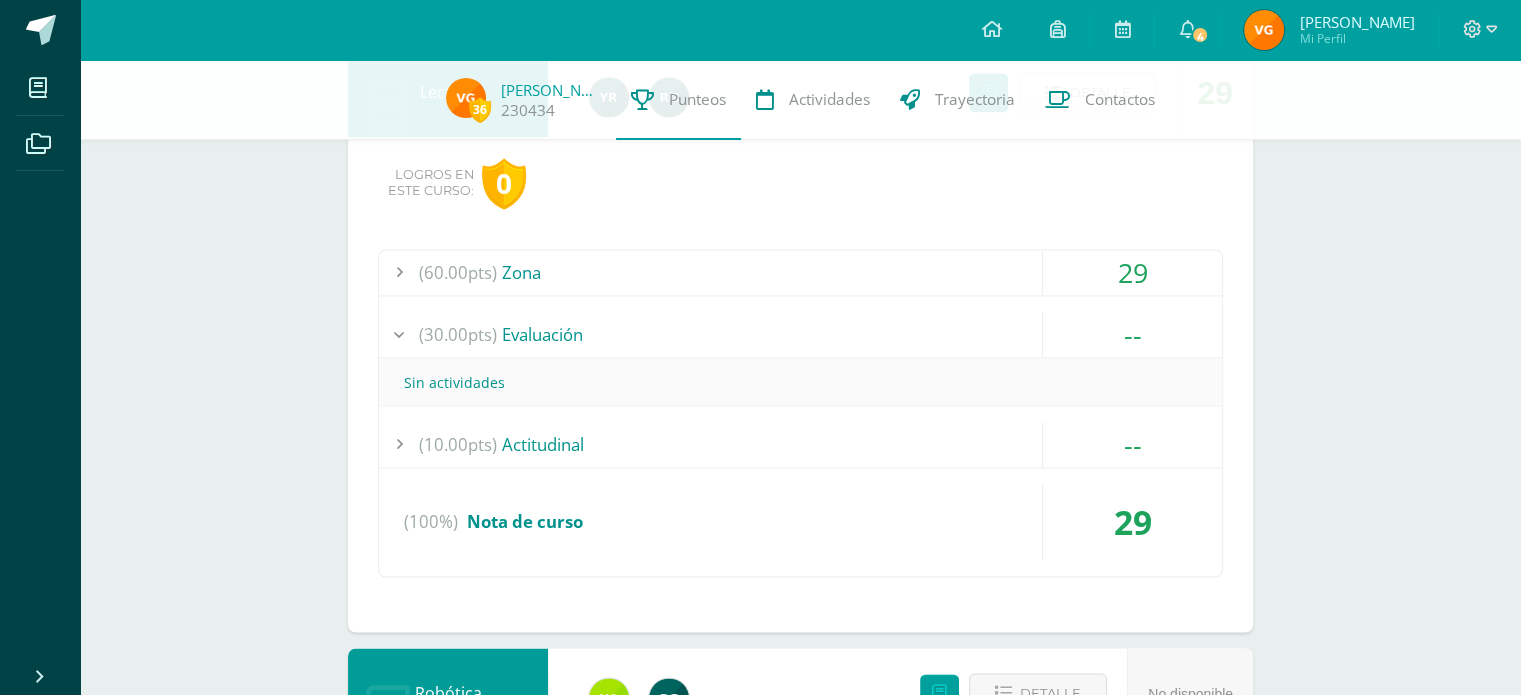 click on "(60.00pts)
Zona" at bounding box center [800, 272] 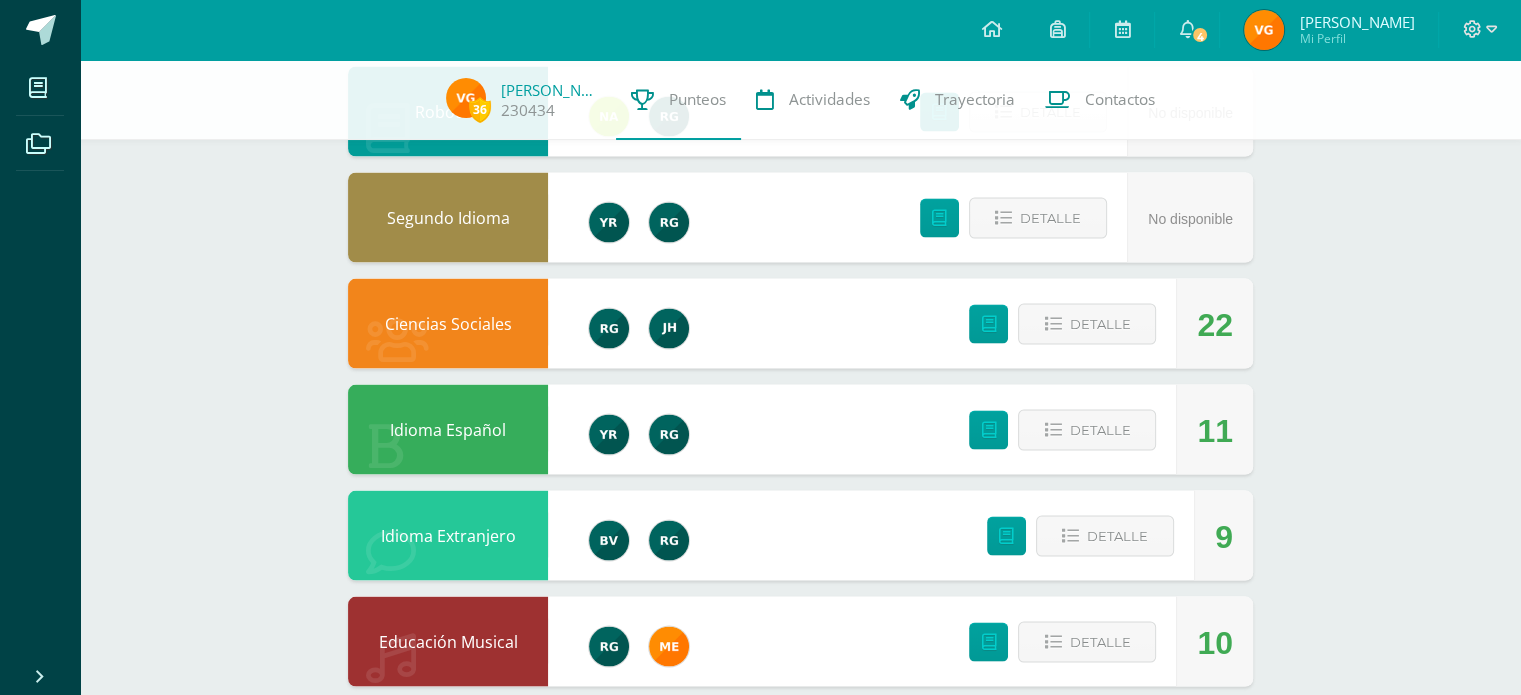 scroll, scrollTop: 3848, scrollLeft: 0, axis: vertical 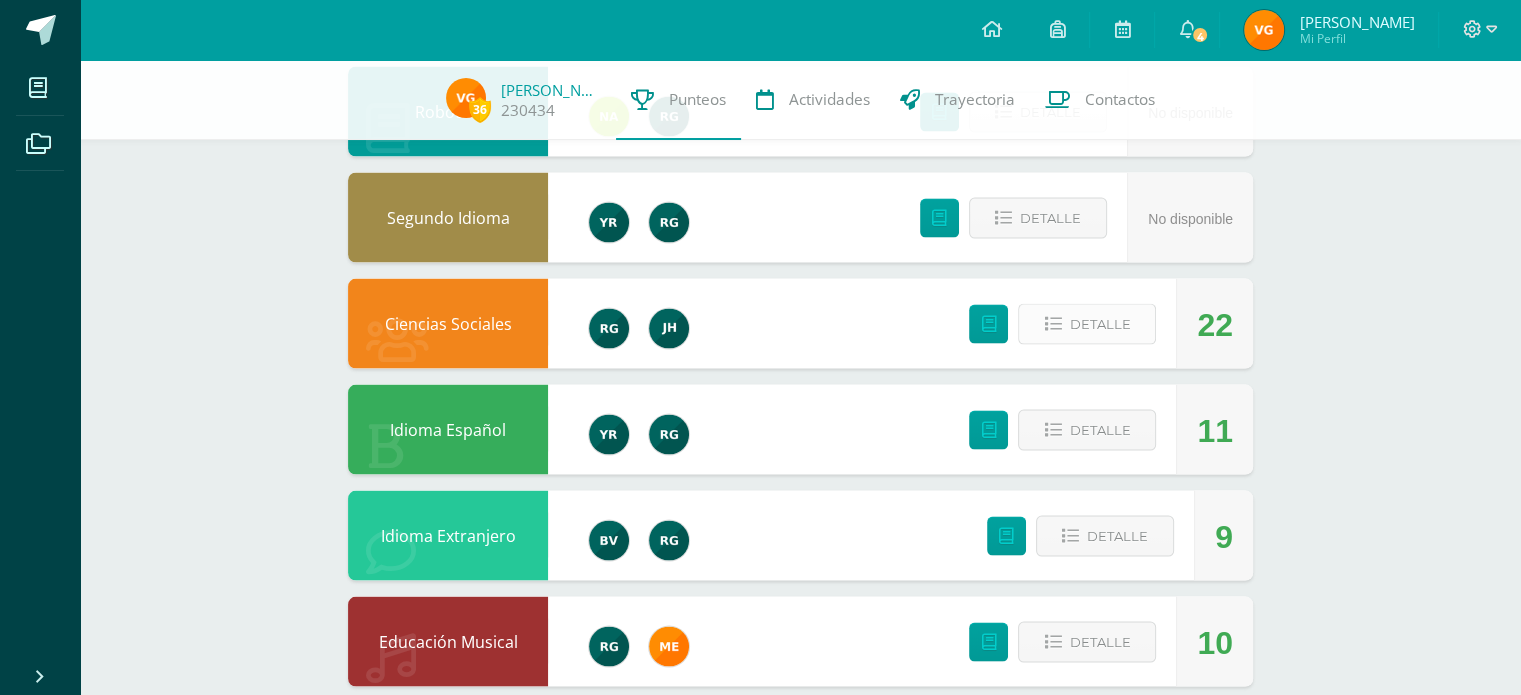 click on "Detalle" at bounding box center (1099, 324) 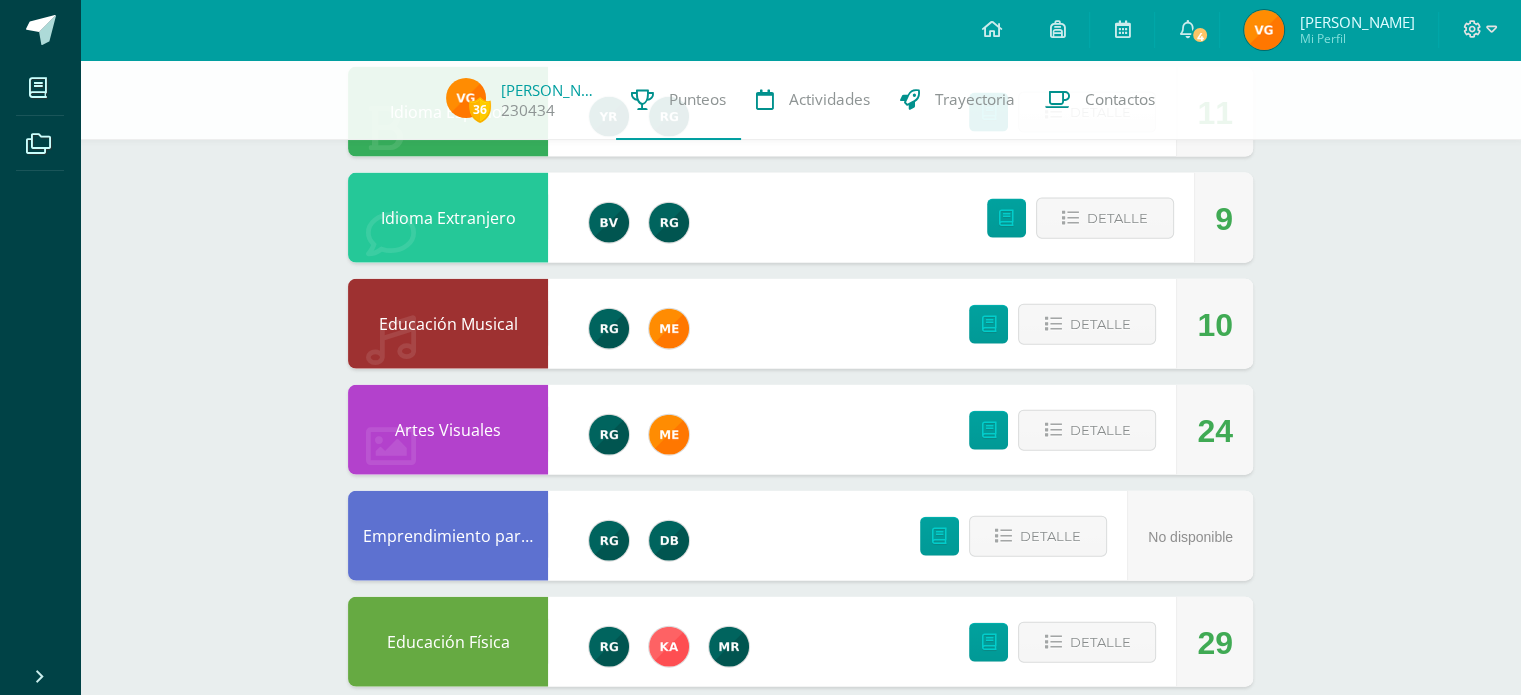 scroll, scrollTop: 4573, scrollLeft: 0, axis: vertical 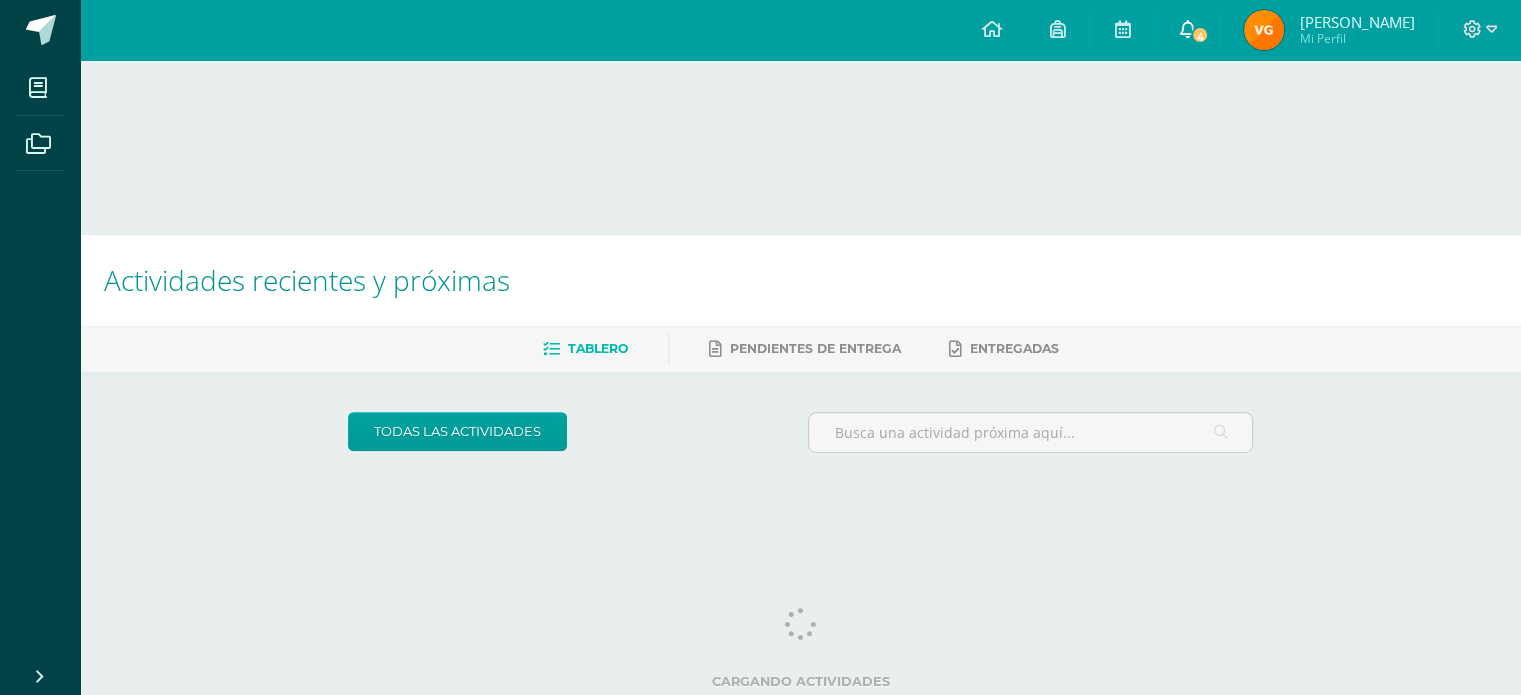 click at bounding box center [1187, 29] 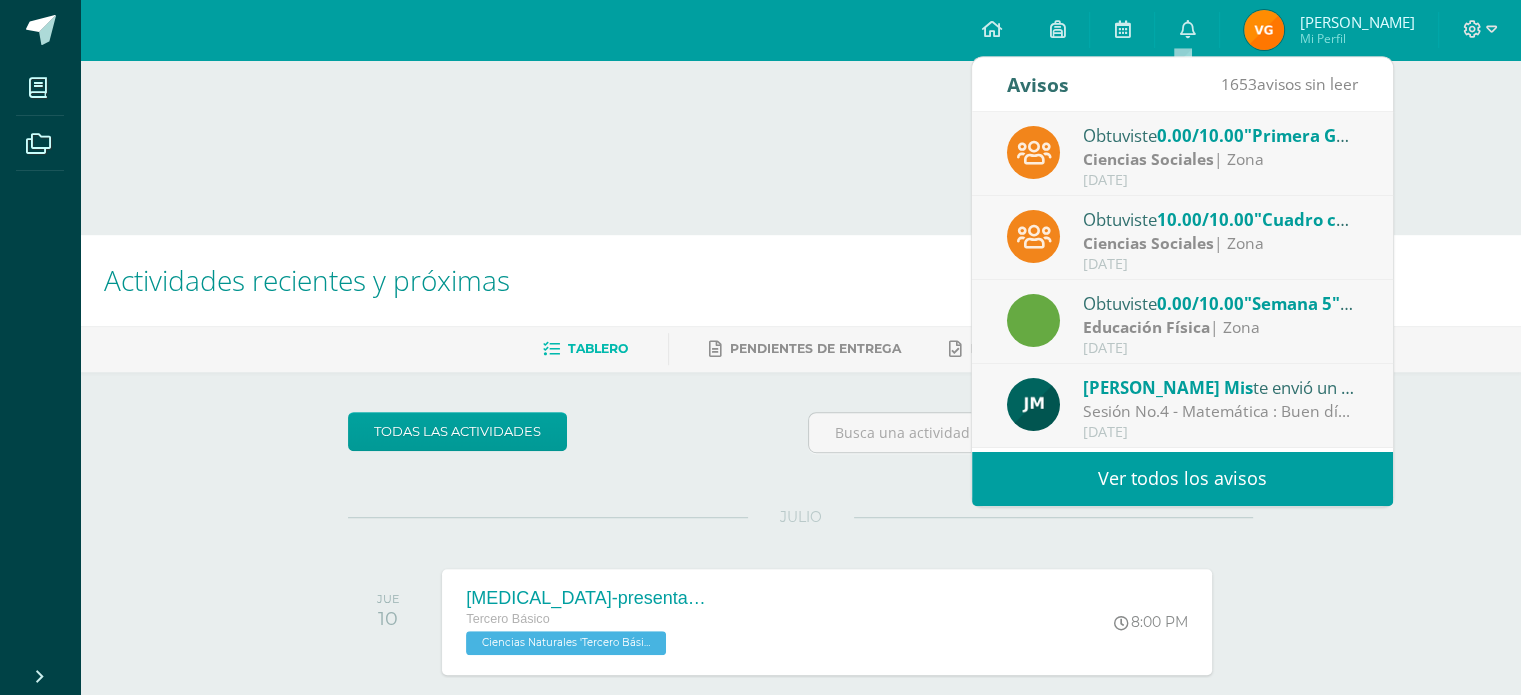 click on "Ciencias Sociales
| Zona" at bounding box center (1221, 159) 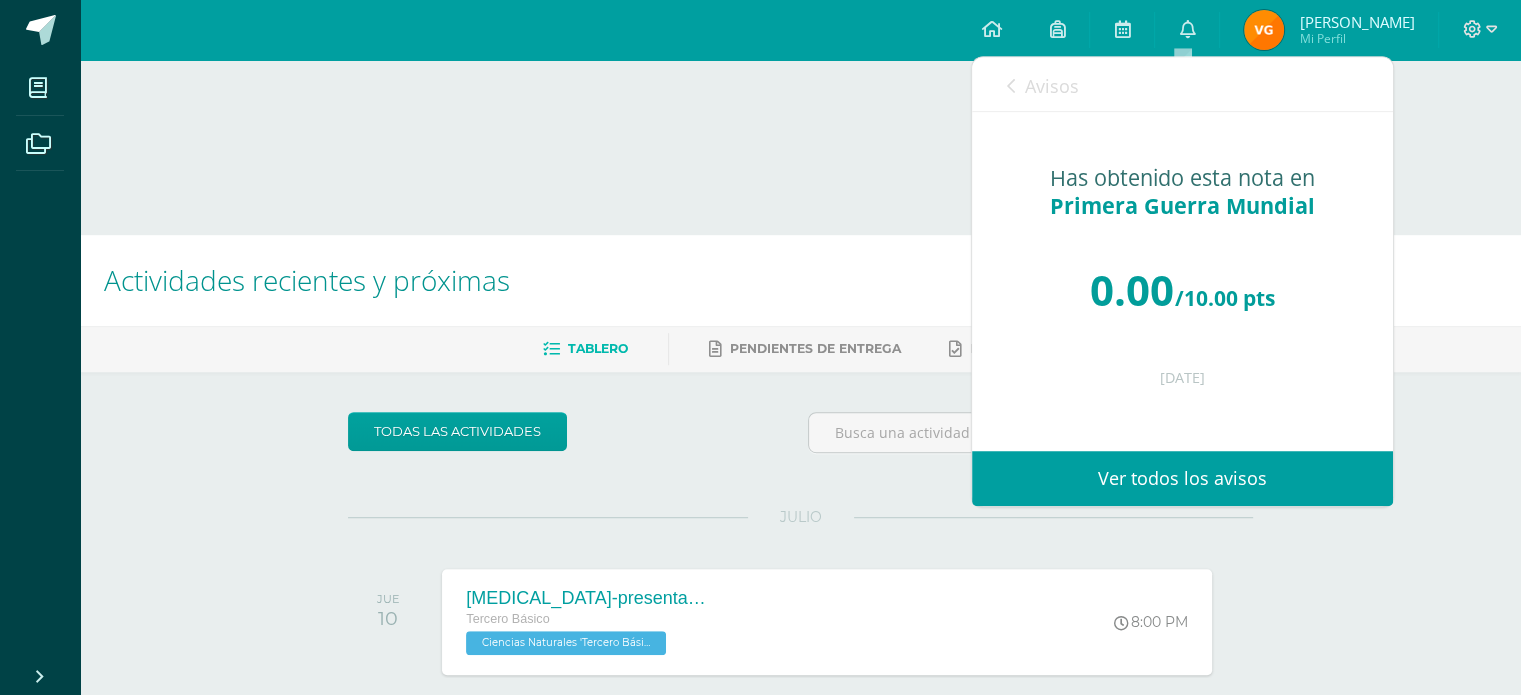 click on "Avisos" at bounding box center (1043, 85) 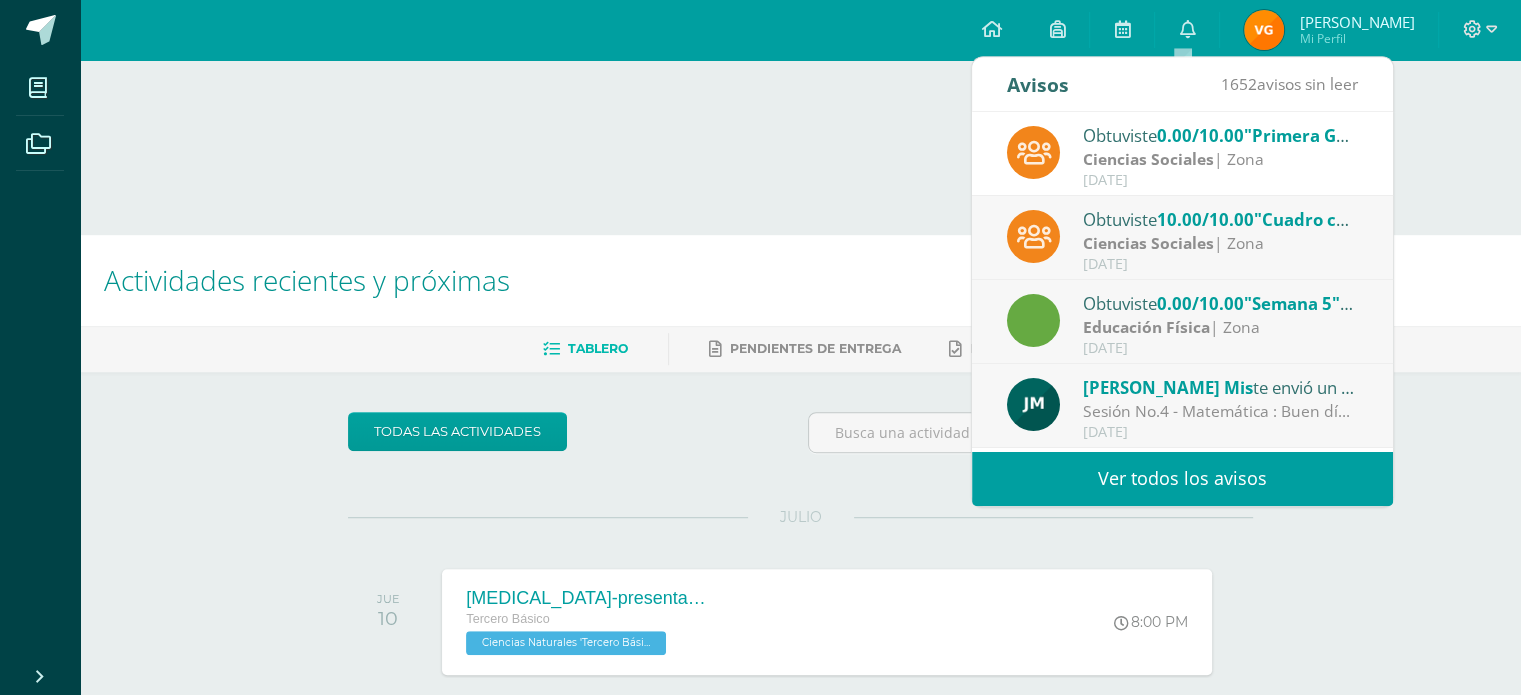 click on "10.00/10.00" at bounding box center [1205, 219] 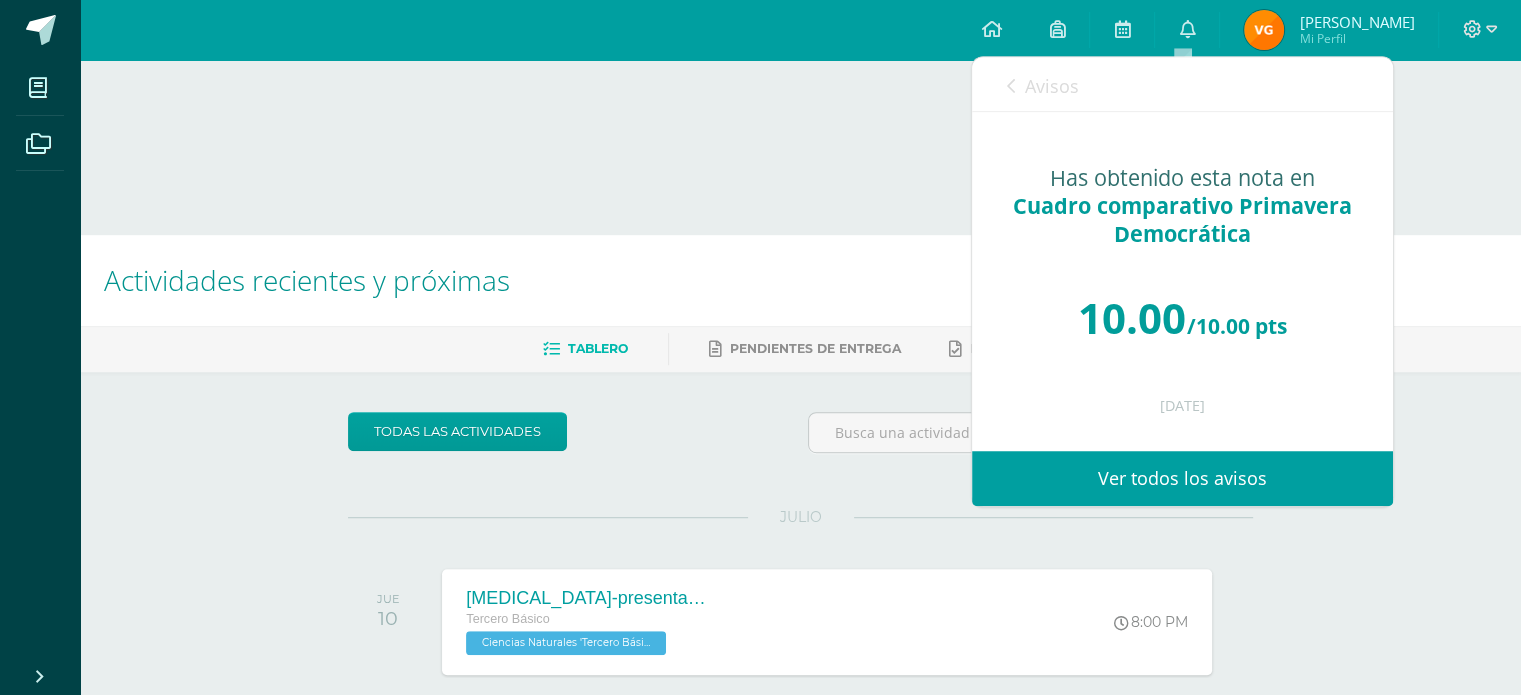 click on "Avisos 1651  avisos sin leer
Avisos" at bounding box center (1182, 84) 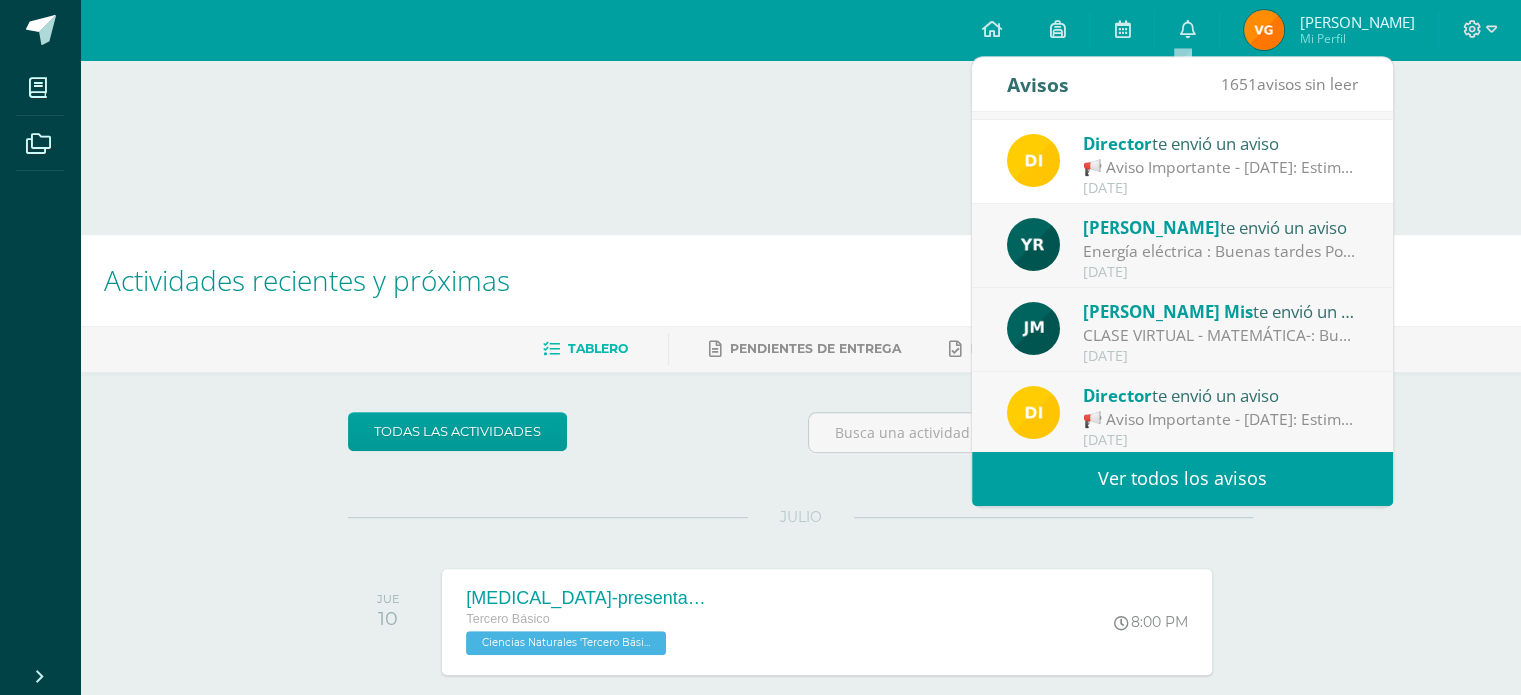 scroll, scrollTop: 332, scrollLeft: 0, axis: vertical 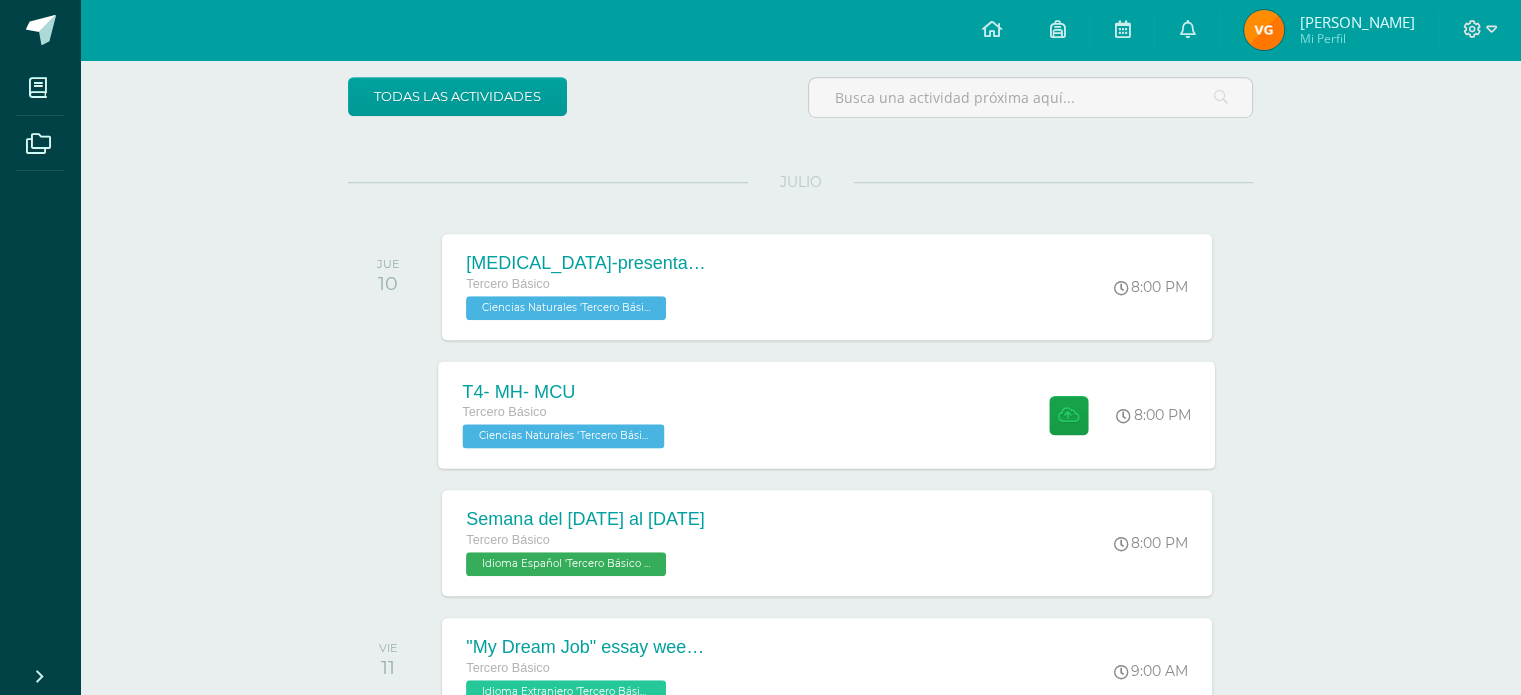 click on "8:00 PM" at bounding box center (1164, 414) 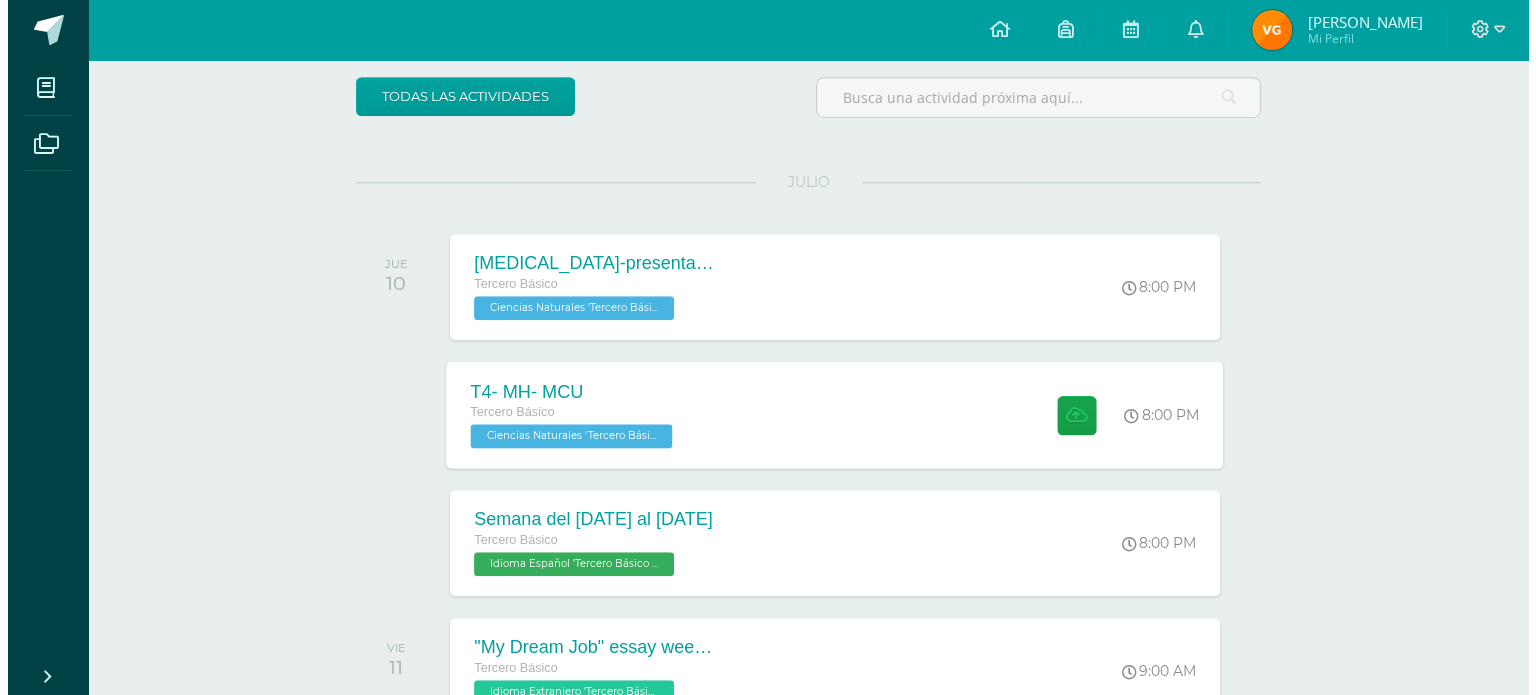 scroll, scrollTop: 0, scrollLeft: 0, axis: both 